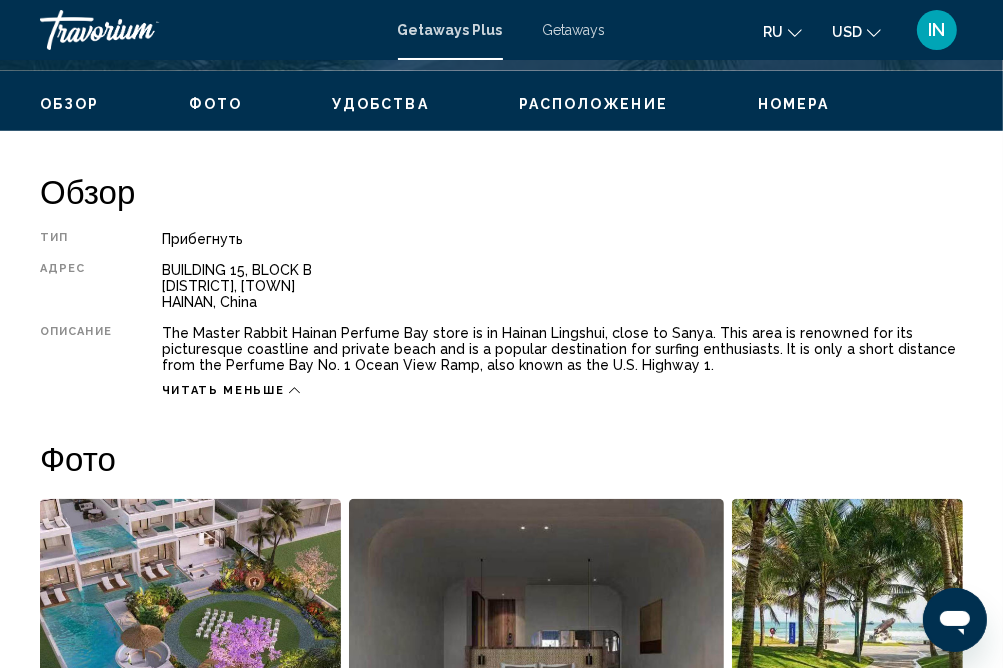 scroll, scrollTop: 939, scrollLeft: 0, axis: vertical 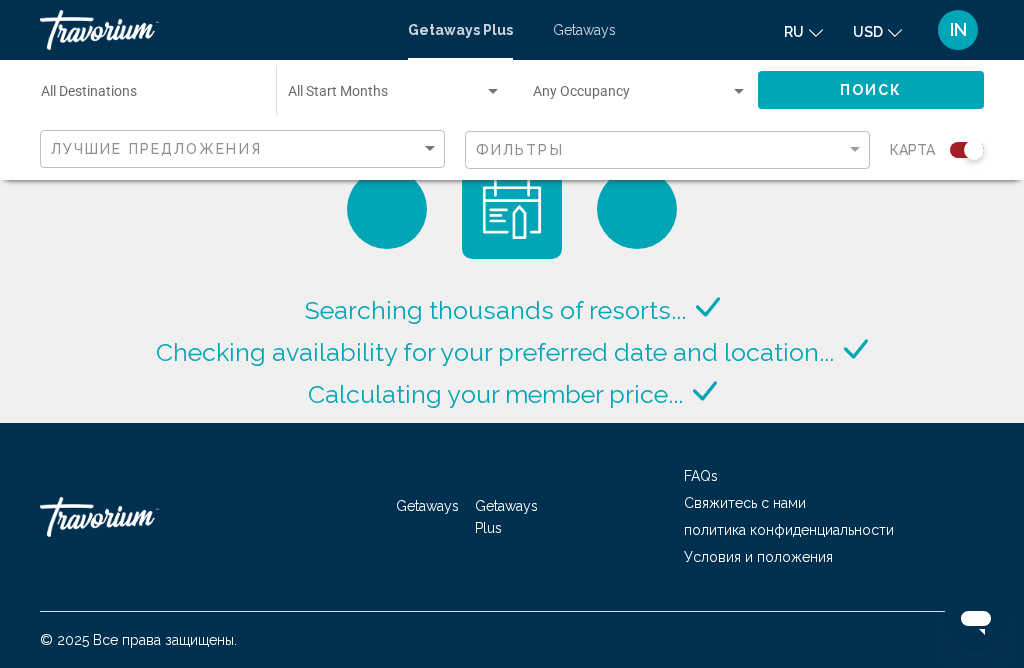 click on "Destination All Destinations" at bounding box center (148, 96) 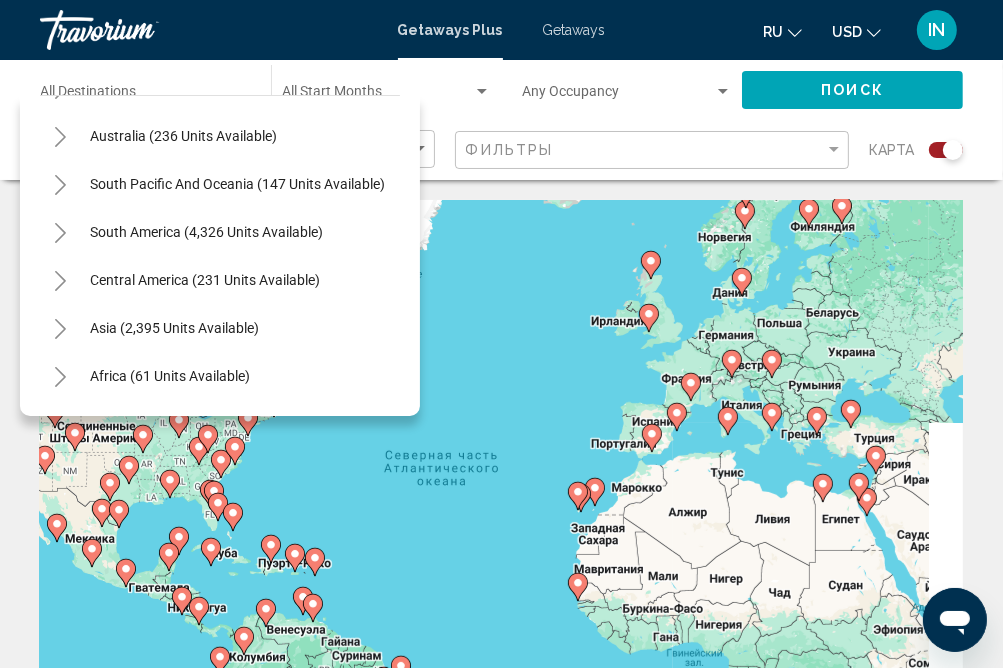 scroll, scrollTop: 287, scrollLeft: 0, axis: vertical 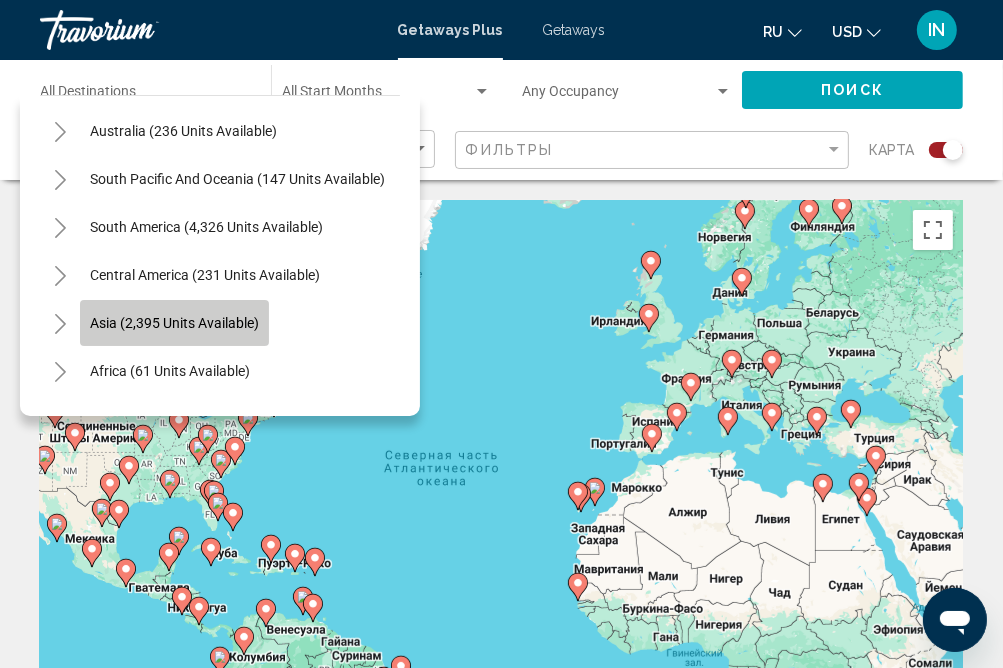 click on "Asia (2,395 units available)" 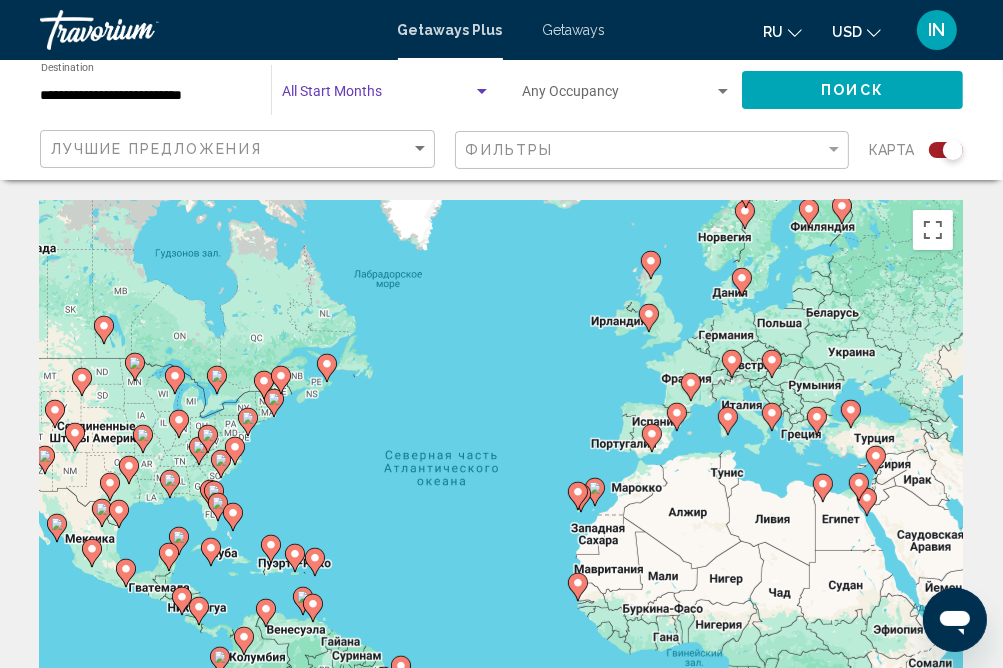 click at bounding box center (377, 96) 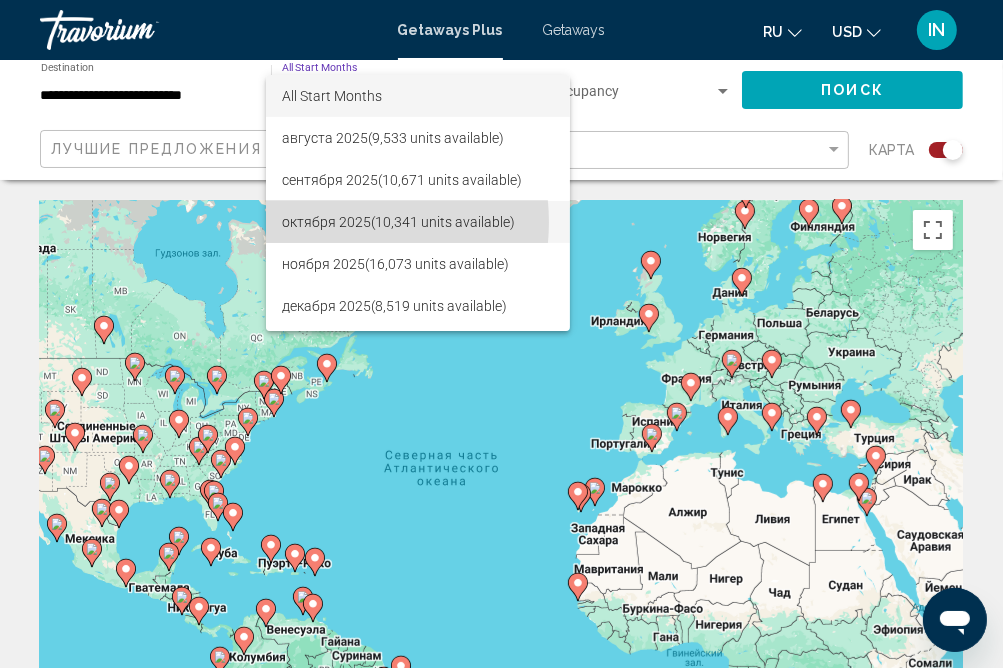 click on "[MONTH] 2025  (10,341 units available)" at bounding box center [418, 222] 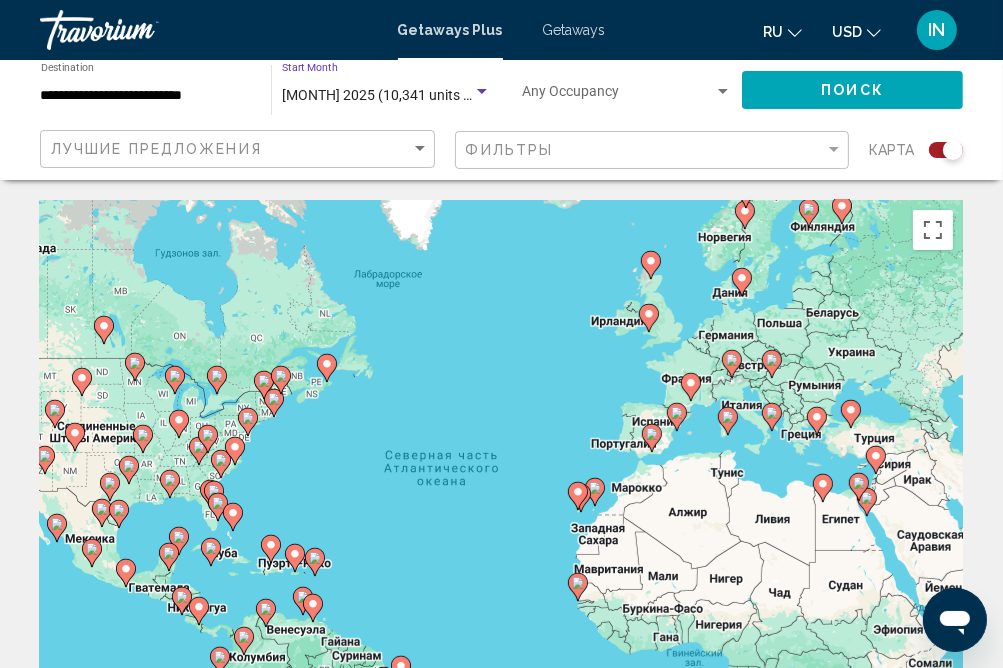 click at bounding box center (618, 96) 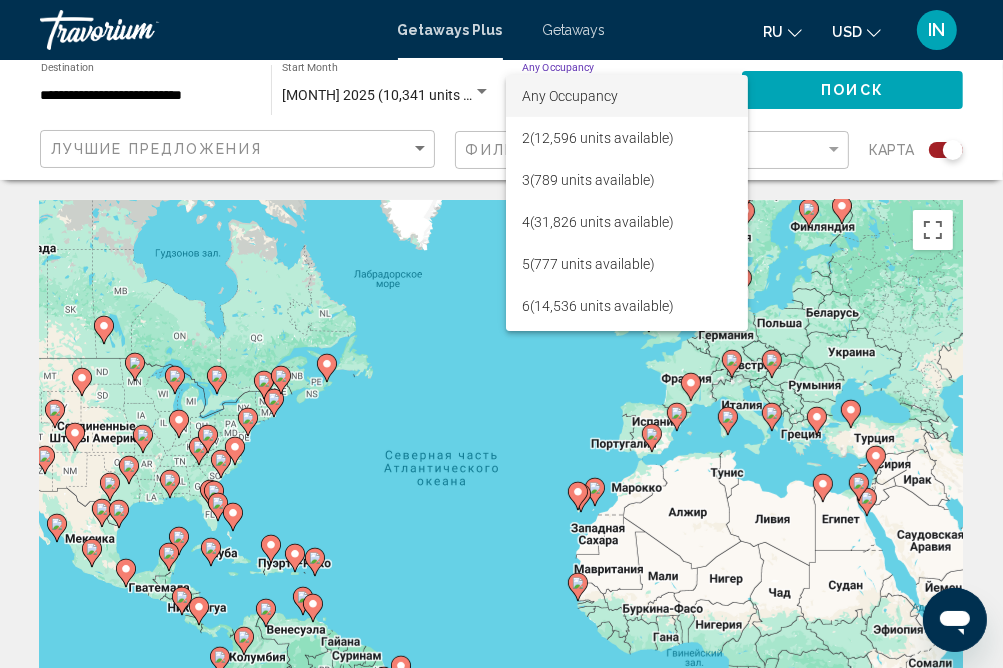 click at bounding box center [501, 334] 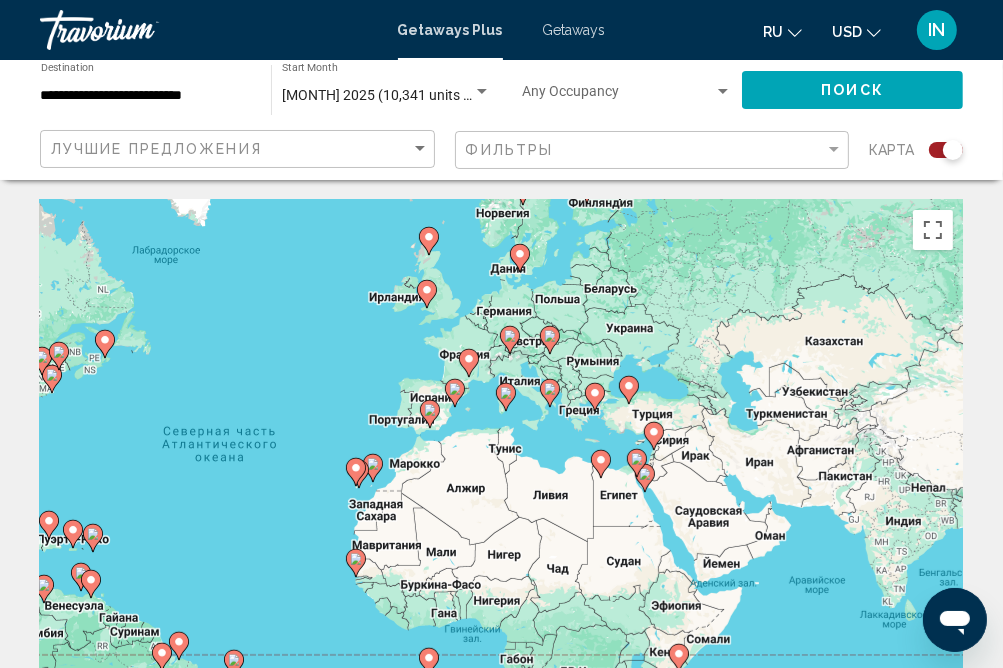 drag, startPoint x: 498, startPoint y: 340, endPoint x: 162, endPoint y: 337, distance: 336.0134 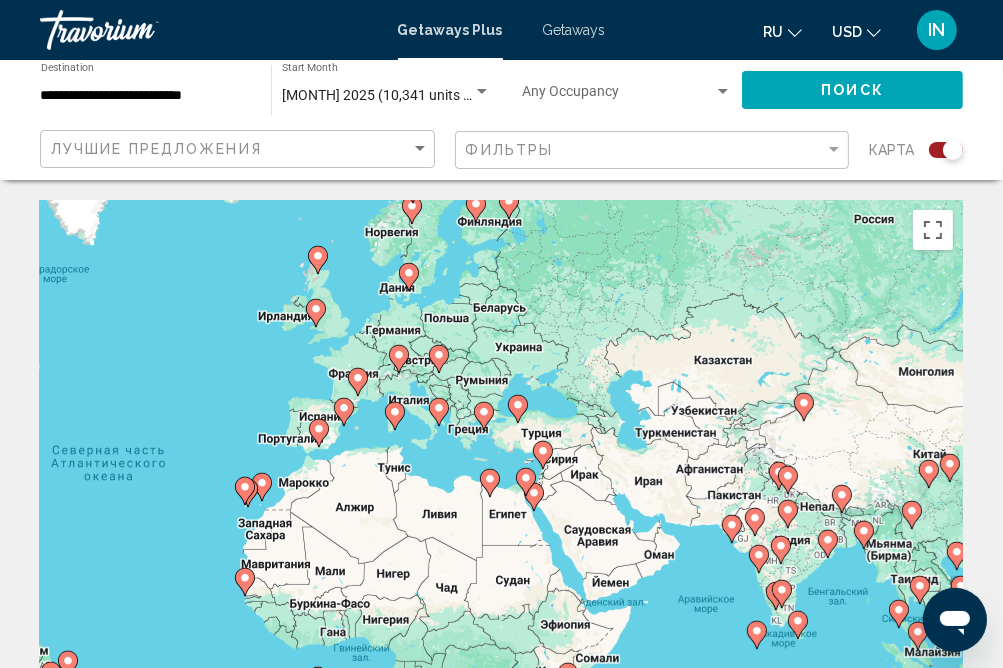drag, startPoint x: 593, startPoint y: 338, endPoint x: 214, endPoint y: 350, distance: 379.1899 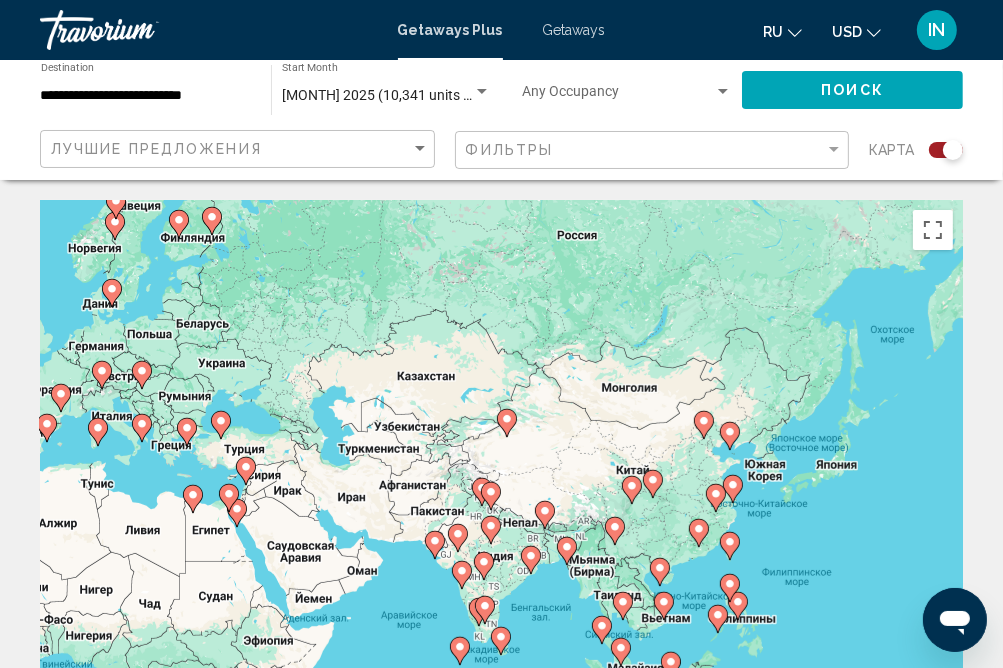 drag, startPoint x: 547, startPoint y: 342, endPoint x: 367, endPoint y: 330, distance: 180.39955 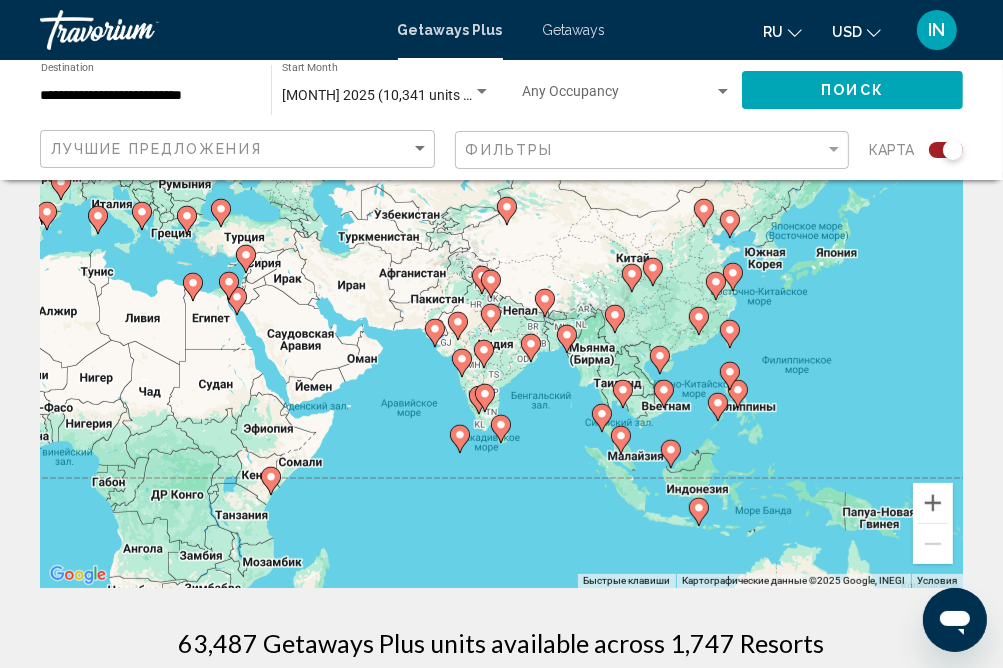 scroll, scrollTop: 211, scrollLeft: 0, axis: vertical 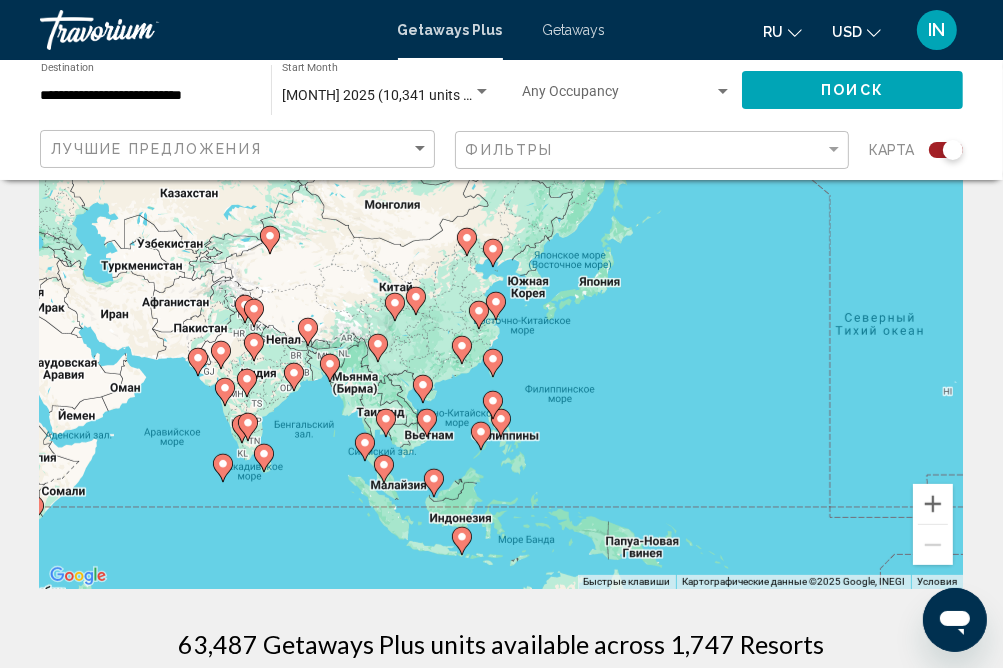 drag, startPoint x: 802, startPoint y: 330, endPoint x: 554, endPoint y: 358, distance: 249.57564 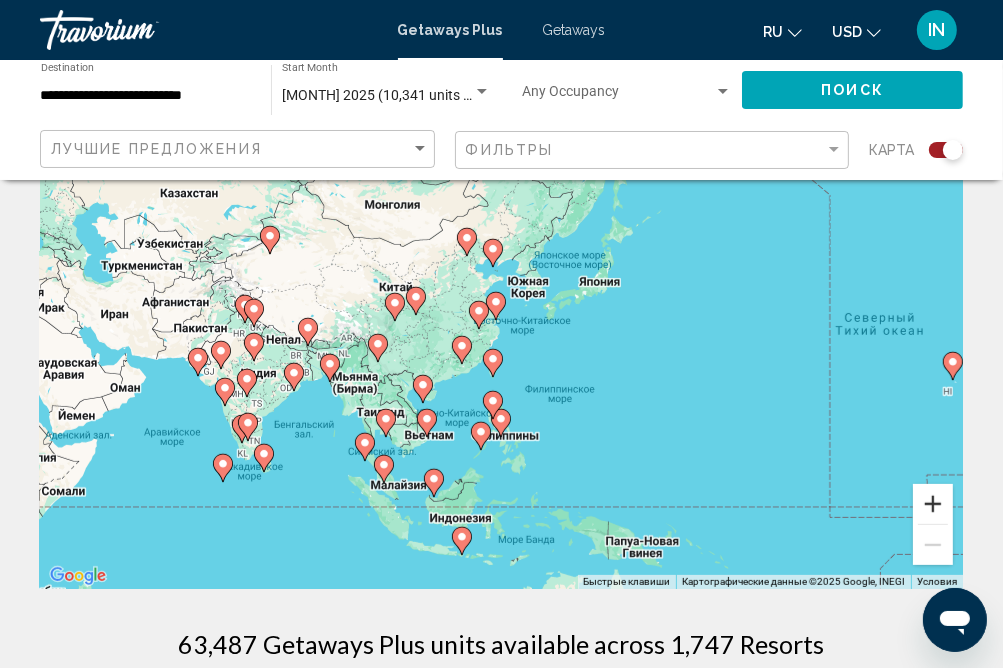 click at bounding box center [933, 504] 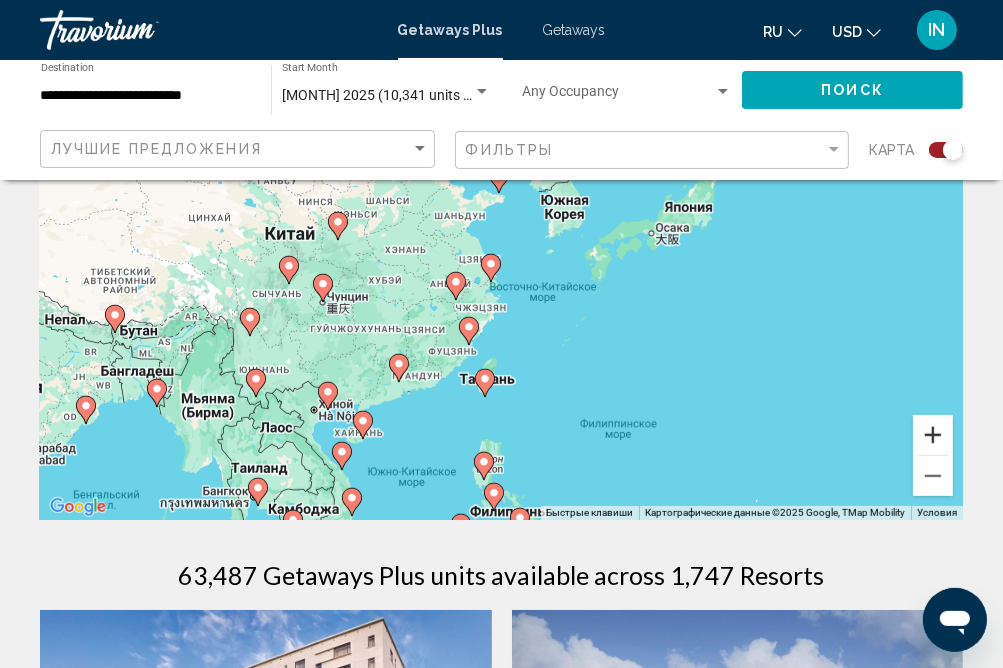 scroll, scrollTop: 316, scrollLeft: 0, axis: vertical 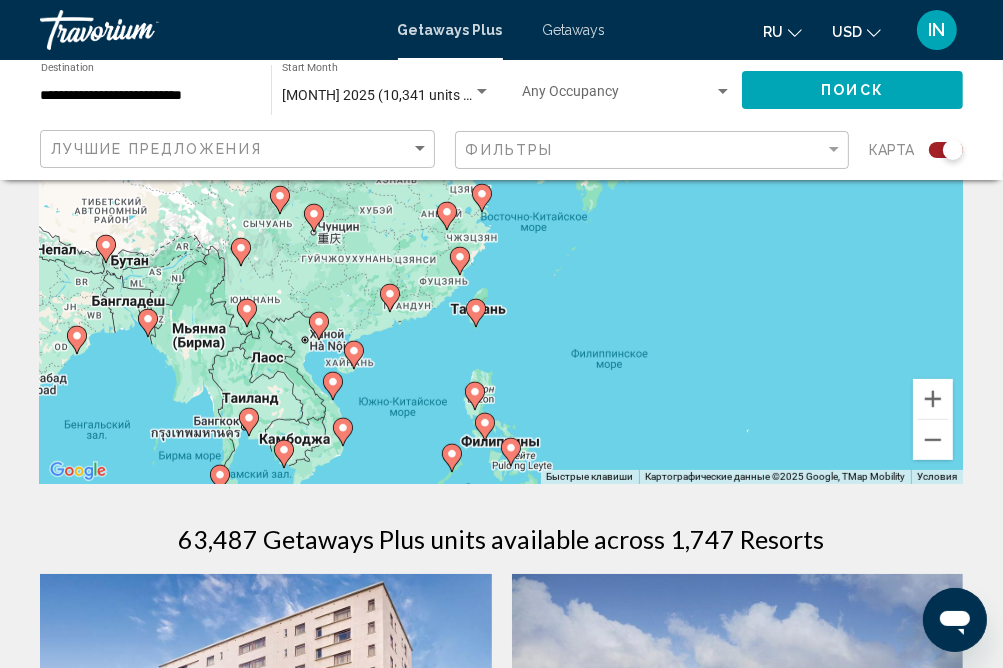 drag, startPoint x: 636, startPoint y: 385, endPoint x: 628, endPoint y: 349, distance: 36.878178 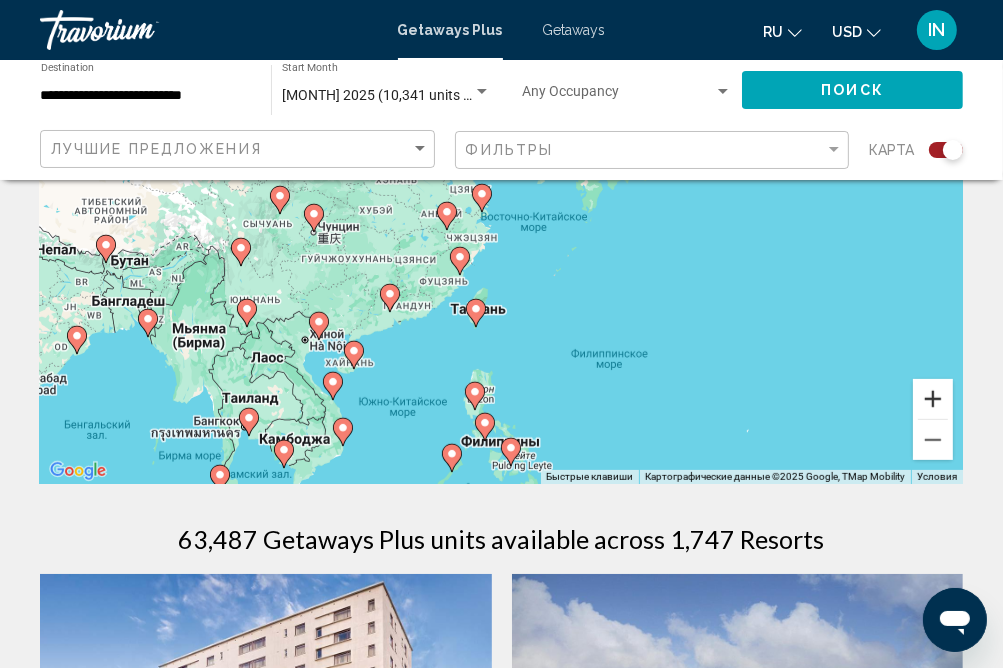 click at bounding box center (933, 399) 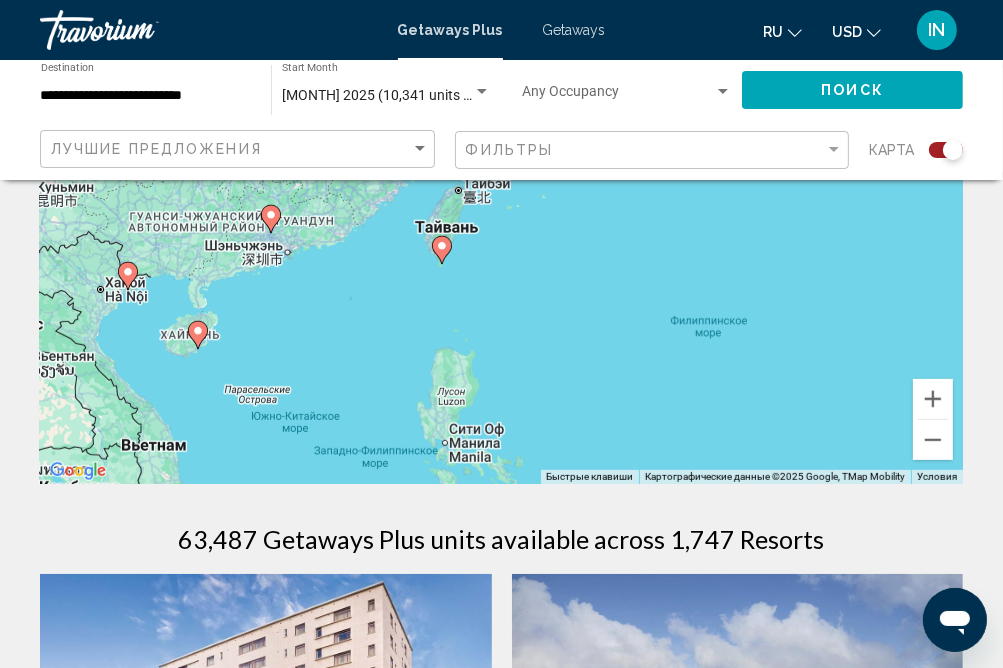 drag, startPoint x: 661, startPoint y: 430, endPoint x: 653, endPoint y: 217, distance: 213.15018 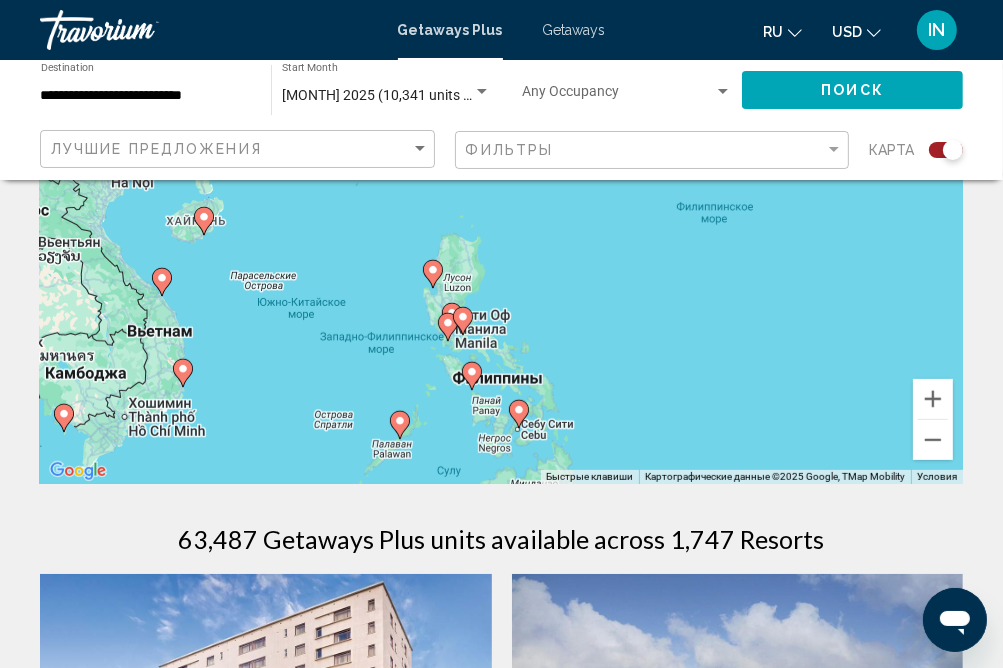 drag, startPoint x: 648, startPoint y: 415, endPoint x: 654, endPoint y: 298, distance: 117.15375 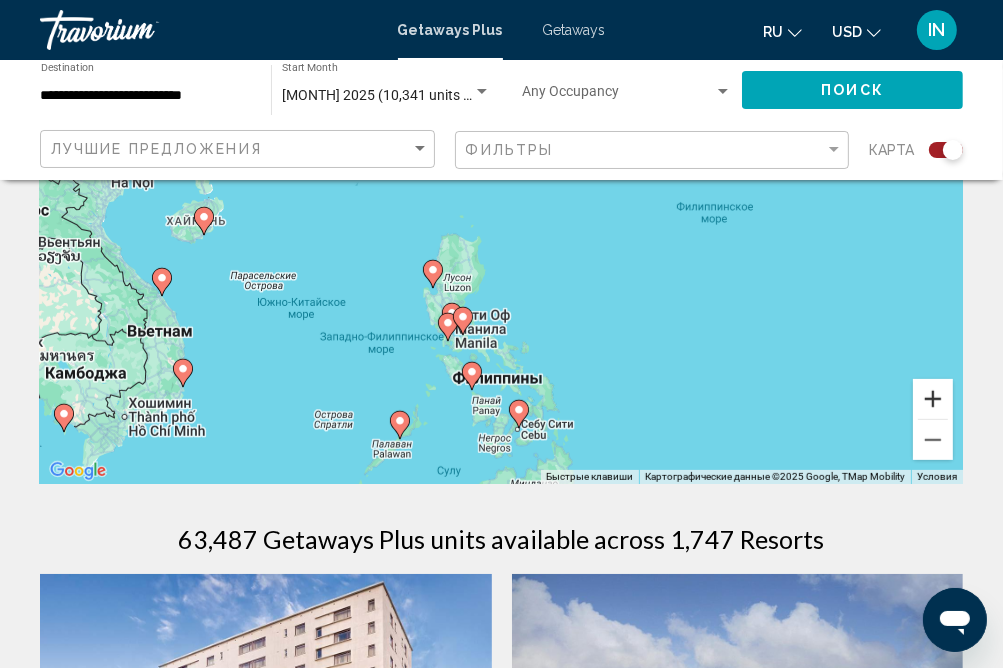 click at bounding box center [933, 399] 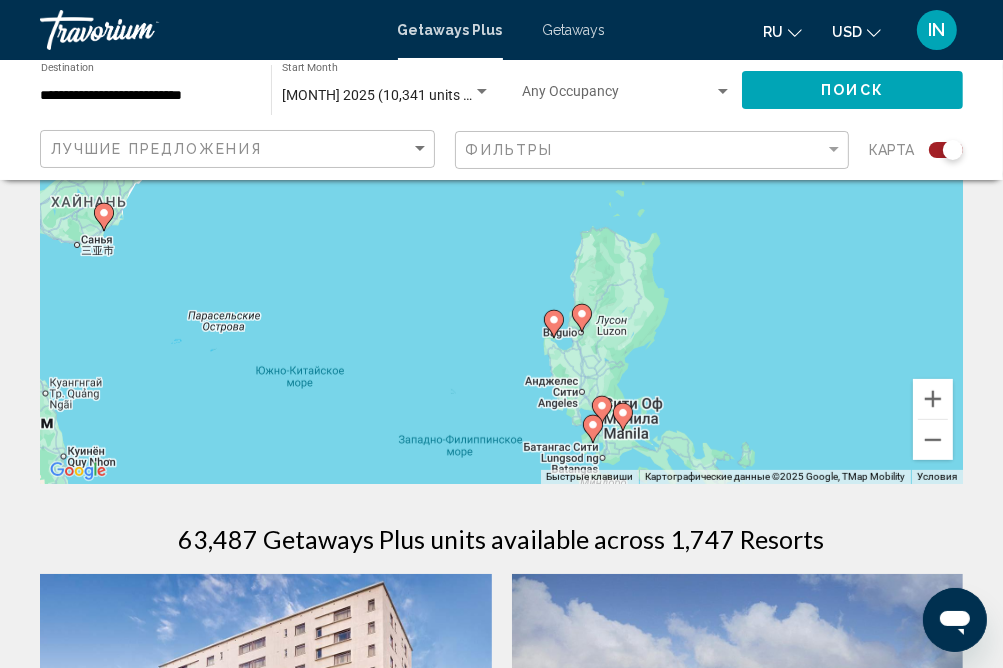 drag, startPoint x: 695, startPoint y: 422, endPoint x: 894, endPoint y: 363, distance: 207.56204 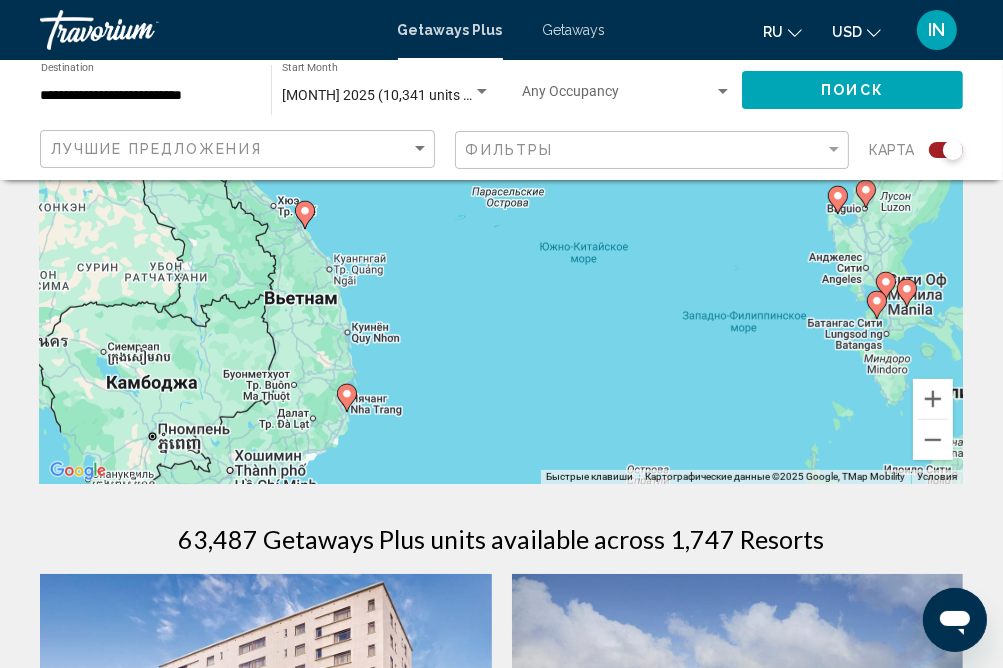 drag, startPoint x: 369, startPoint y: 398, endPoint x: 656, endPoint y: 274, distance: 312.64197 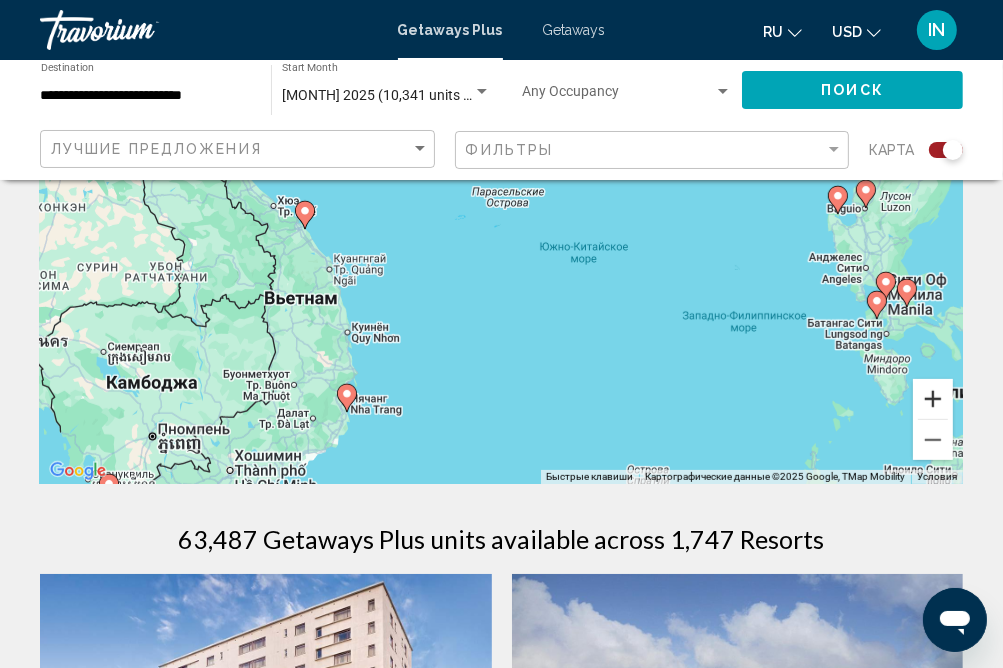 click at bounding box center (933, 399) 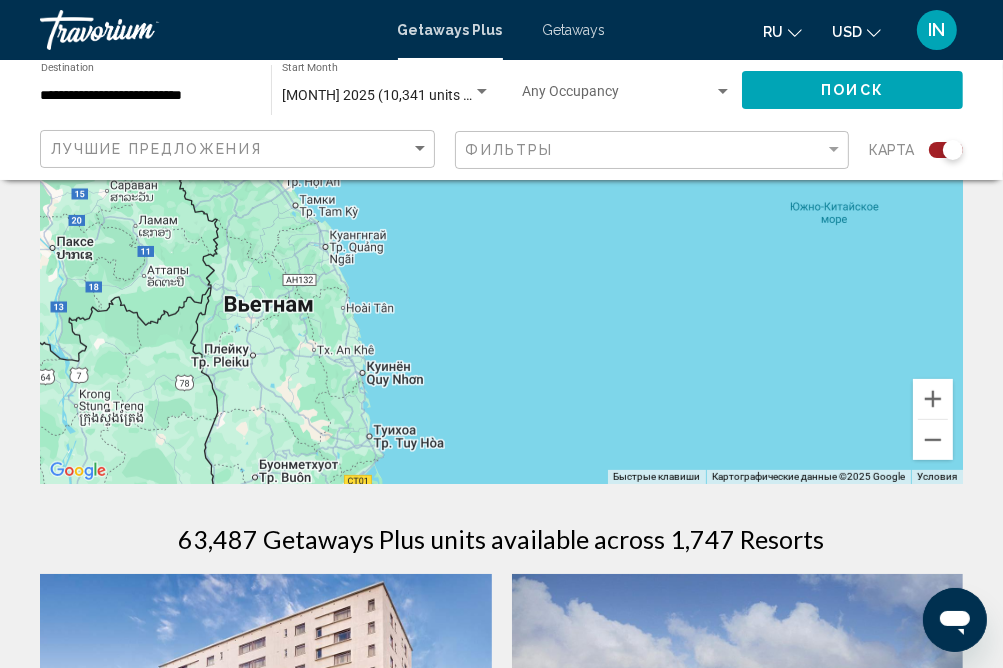 drag, startPoint x: 403, startPoint y: 430, endPoint x: 574, endPoint y: 322, distance: 202.24985 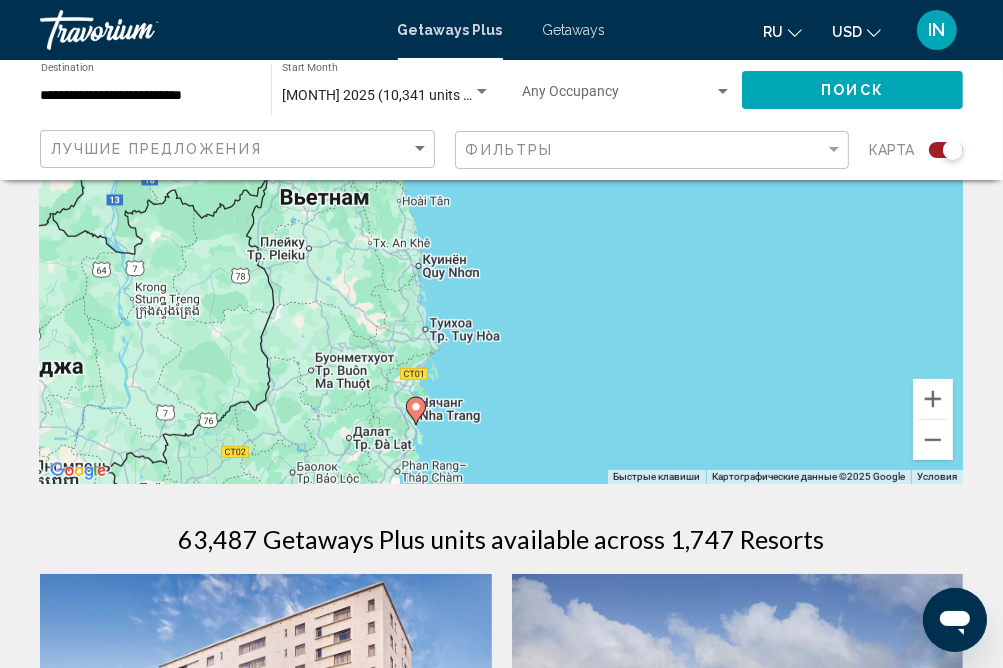 drag, startPoint x: 479, startPoint y: 441, endPoint x: 535, endPoint y: 326, distance: 127.910126 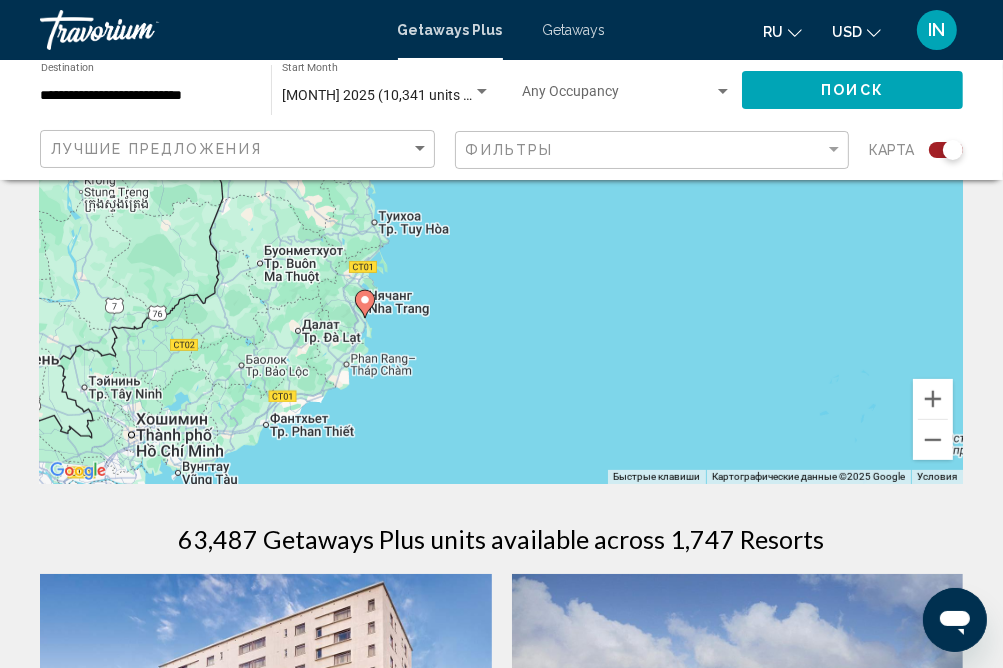 drag, startPoint x: 600, startPoint y: 397, endPoint x: 552, endPoint y: 289, distance: 118.186295 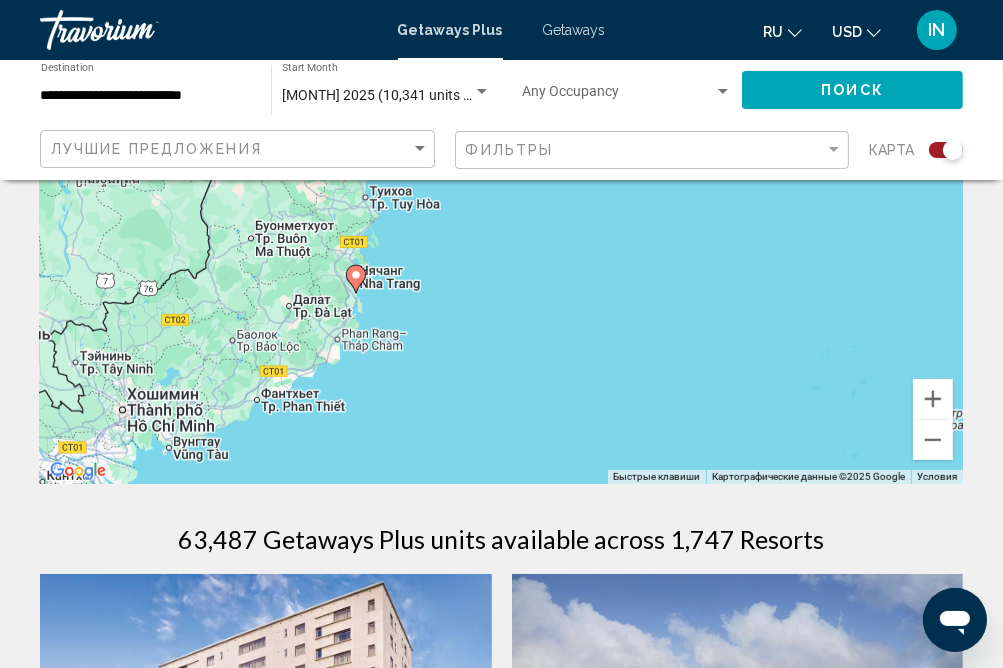 drag, startPoint x: 626, startPoint y: 342, endPoint x: 617, endPoint y: 314, distance: 29.410883 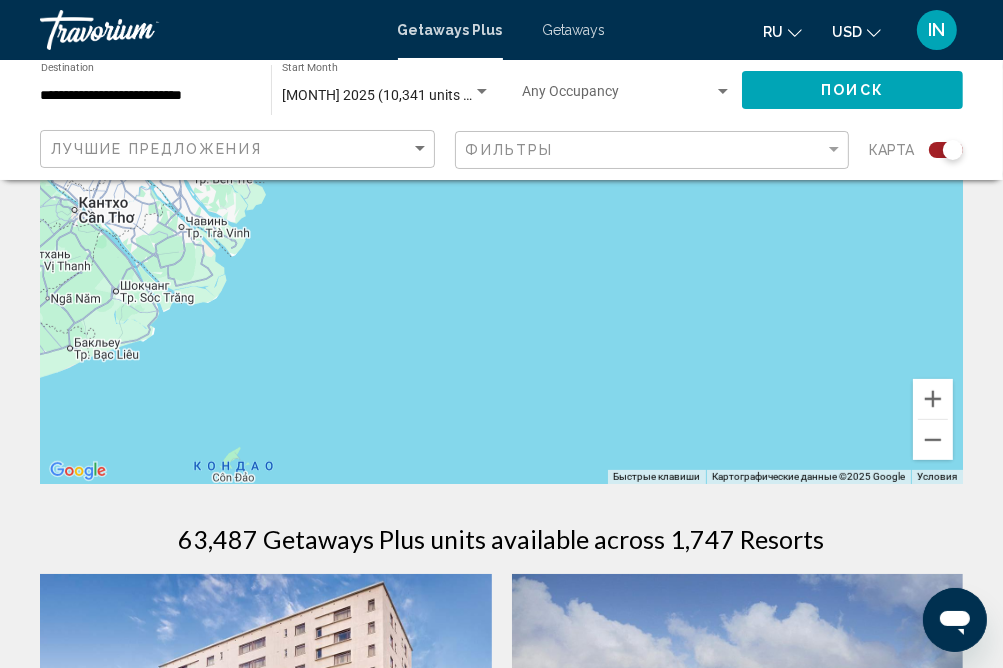 drag, startPoint x: 479, startPoint y: 414, endPoint x: 536, endPoint y: 150, distance: 270.0833 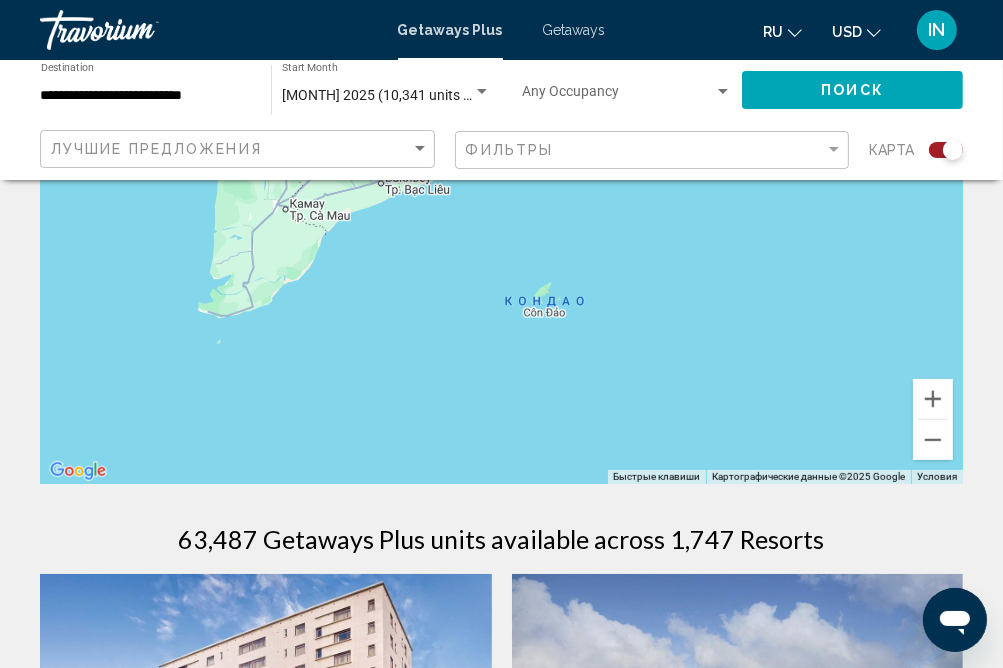 drag, startPoint x: 418, startPoint y: 426, endPoint x: 729, endPoint y: 258, distance: 353.4756 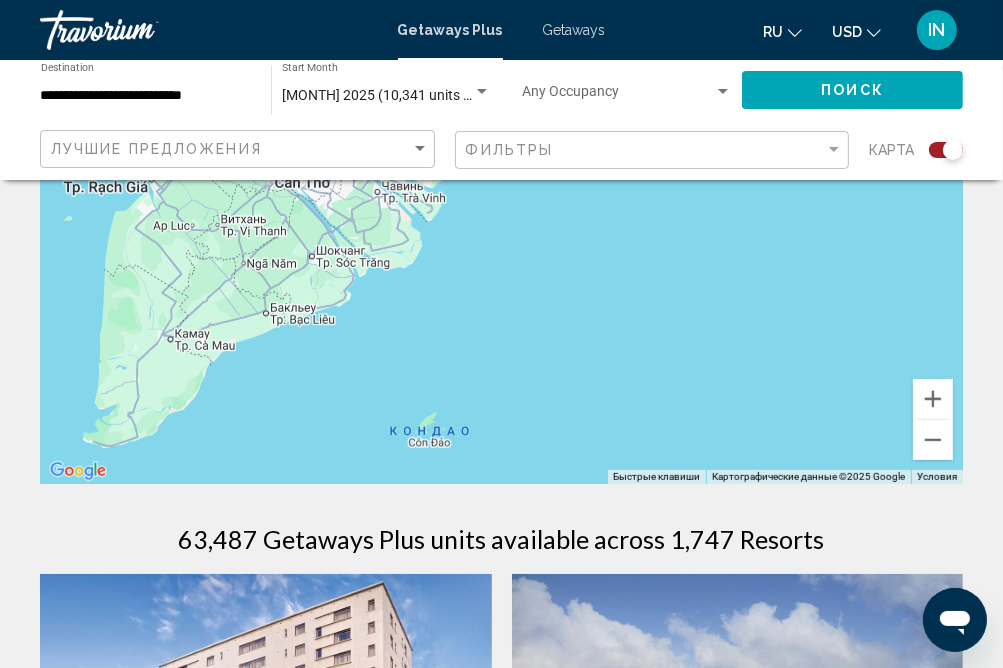 drag, startPoint x: 544, startPoint y: 390, endPoint x: 412, endPoint y: 580, distance: 231.35254 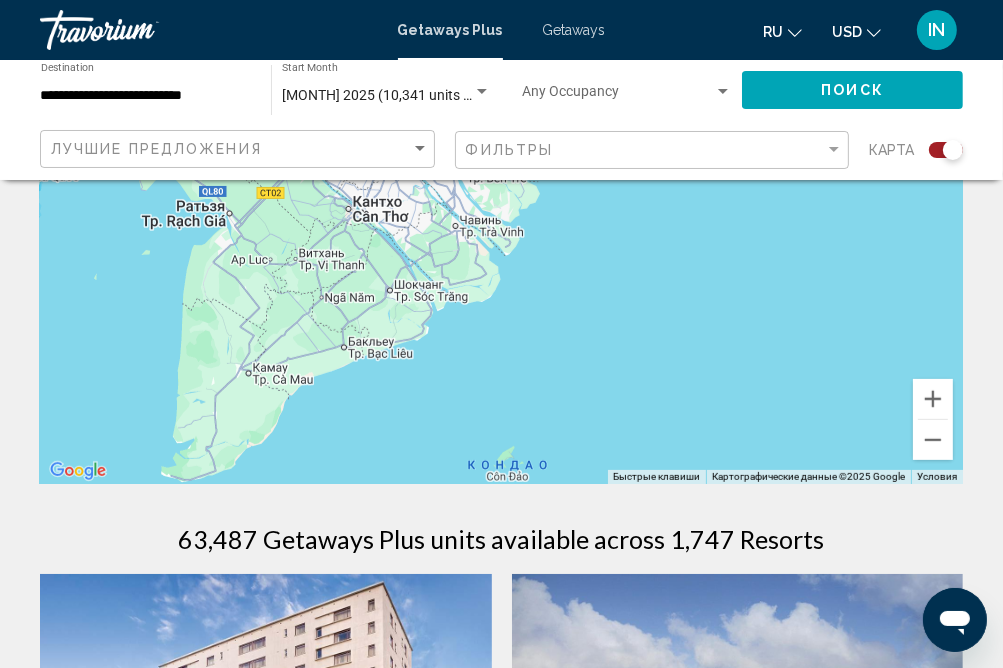 drag, startPoint x: 570, startPoint y: 390, endPoint x: 670, endPoint y: 364, distance: 103.32473 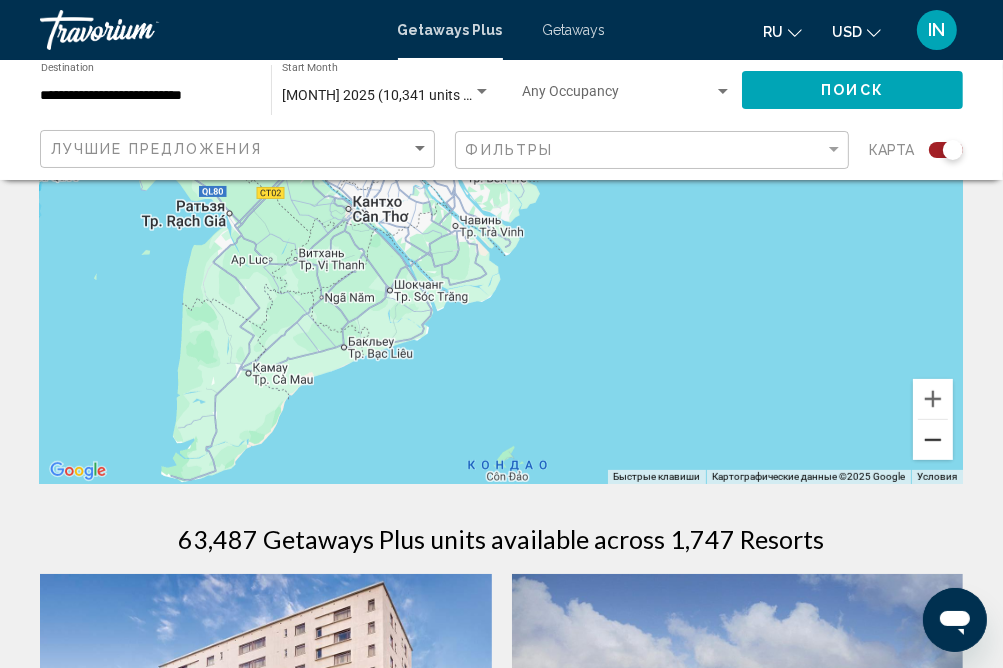 click at bounding box center (933, 440) 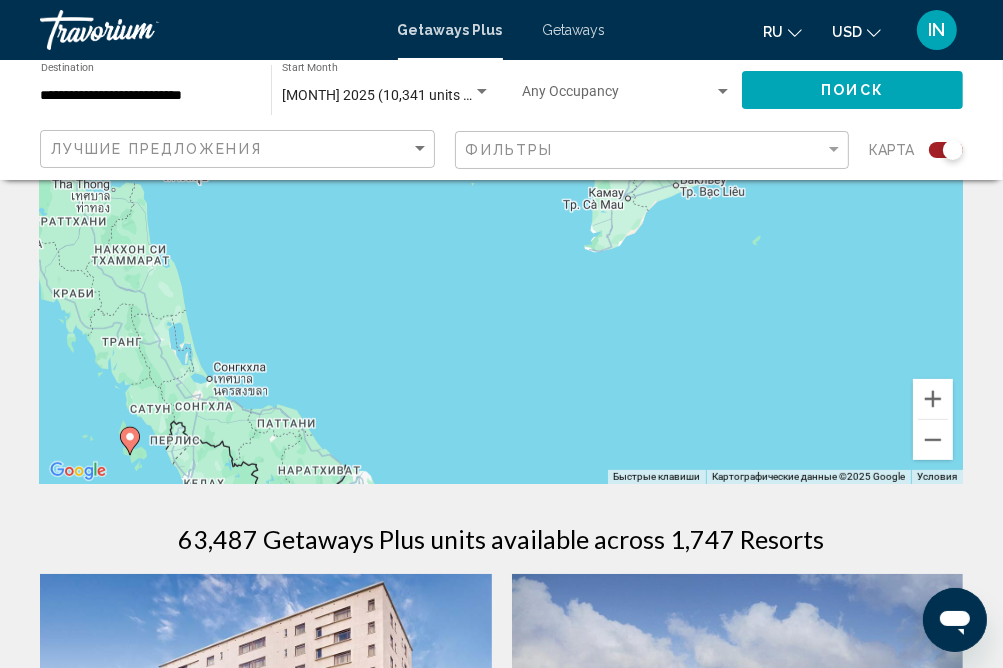 drag, startPoint x: 292, startPoint y: 415, endPoint x: 550, endPoint y: 334, distance: 270.41635 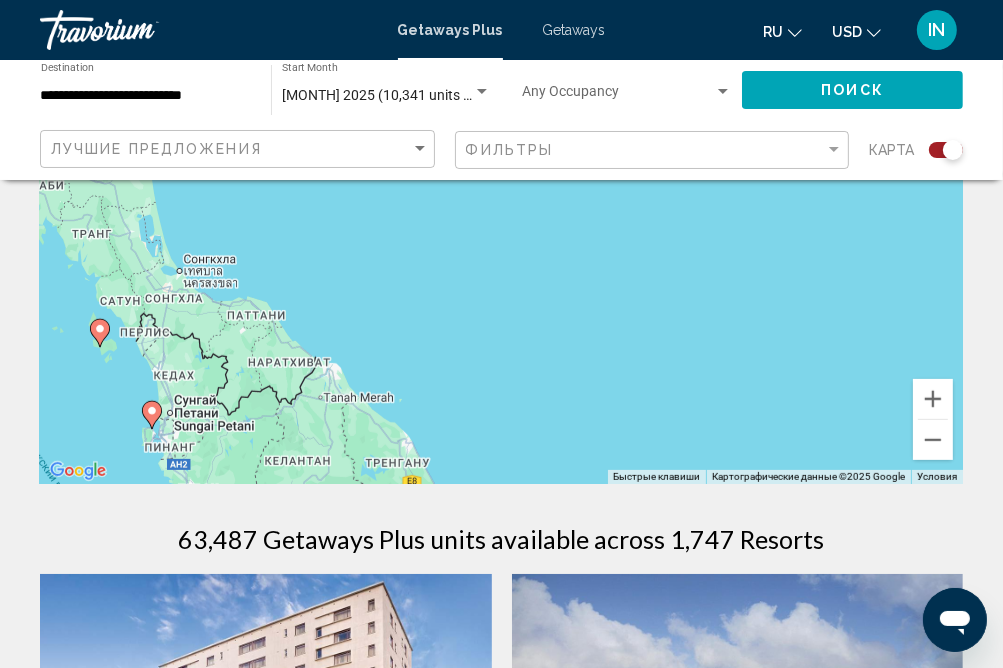 drag, startPoint x: 451, startPoint y: 454, endPoint x: 420, endPoint y: 343, distance: 115.24756 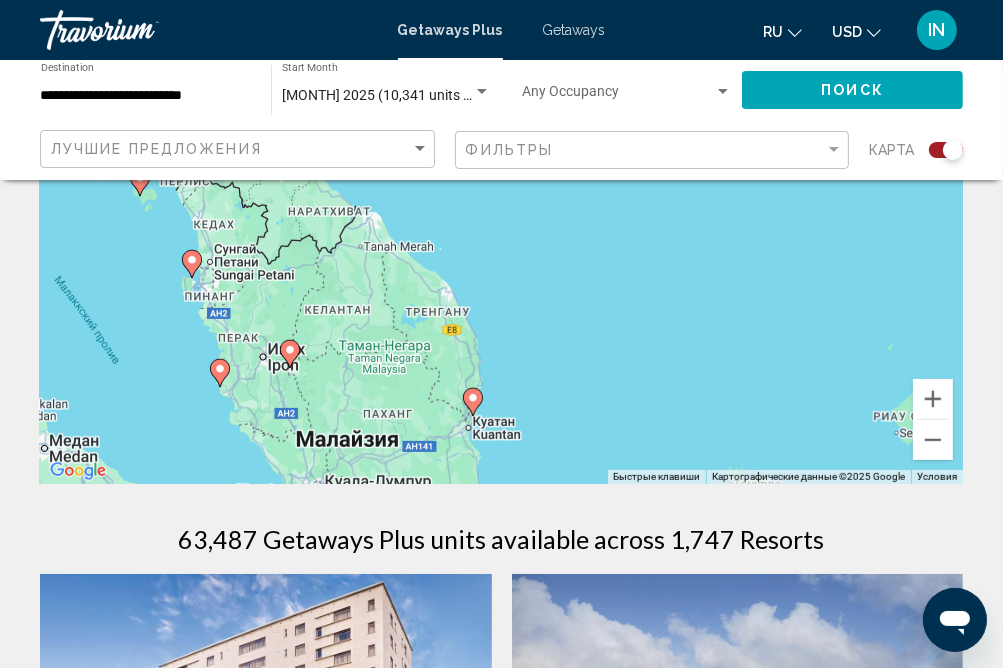 drag, startPoint x: 473, startPoint y: 414, endPoint x: 511, endPoint y: 257, distance: 161.53328 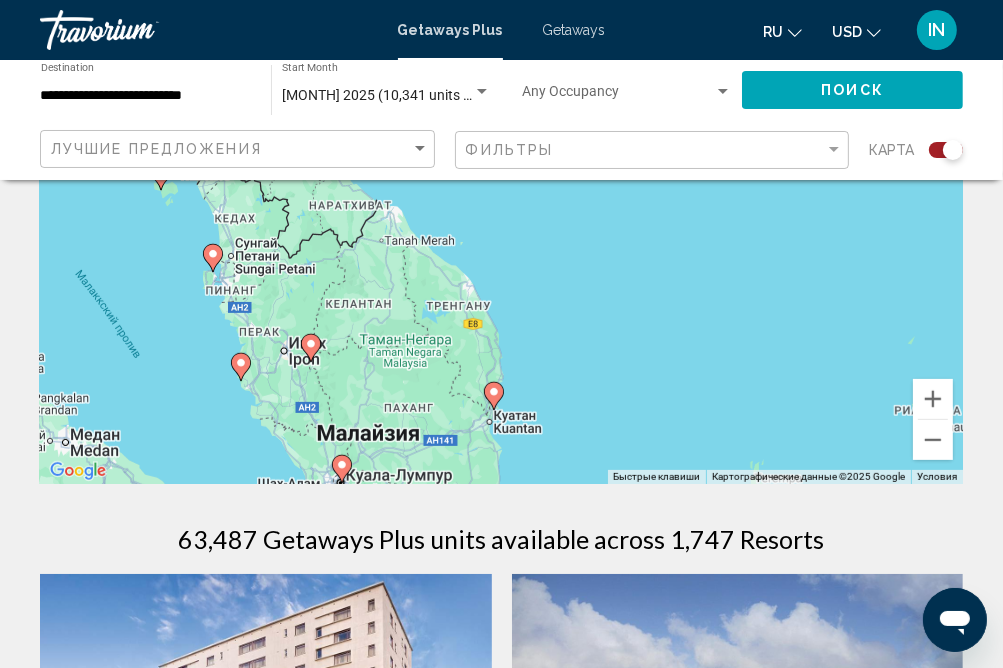 drag, startPoint x: 586, startPoint y: 302, endPoint x: 607, endPoint y: 290, distance: 24.186773 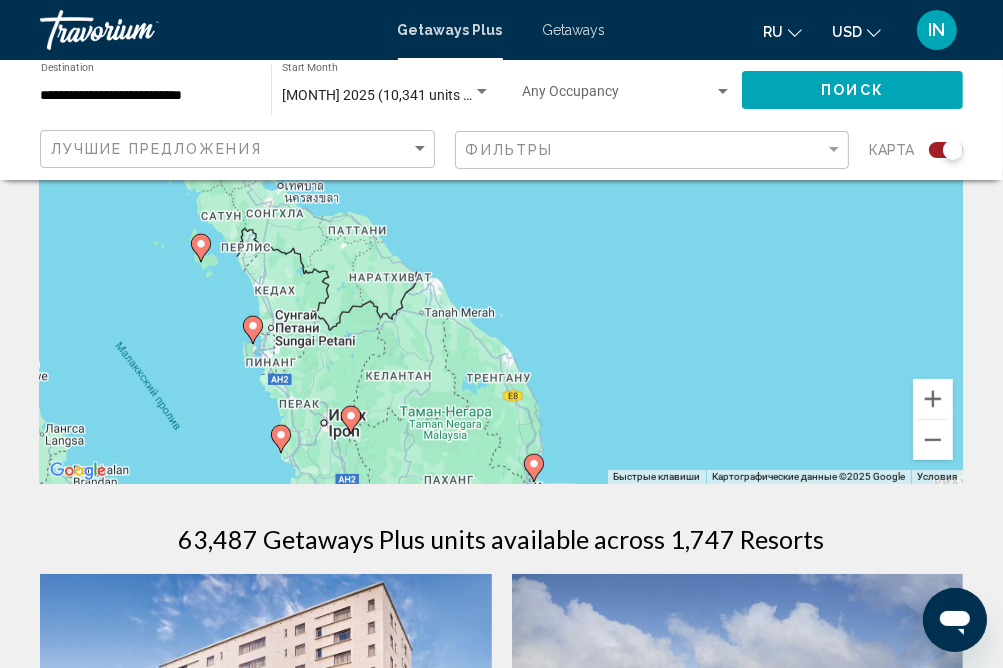drag, startPoint x: 613, startPoint y: 302, endPoint x: 653, endPoint y: 378, distance: 85.883644 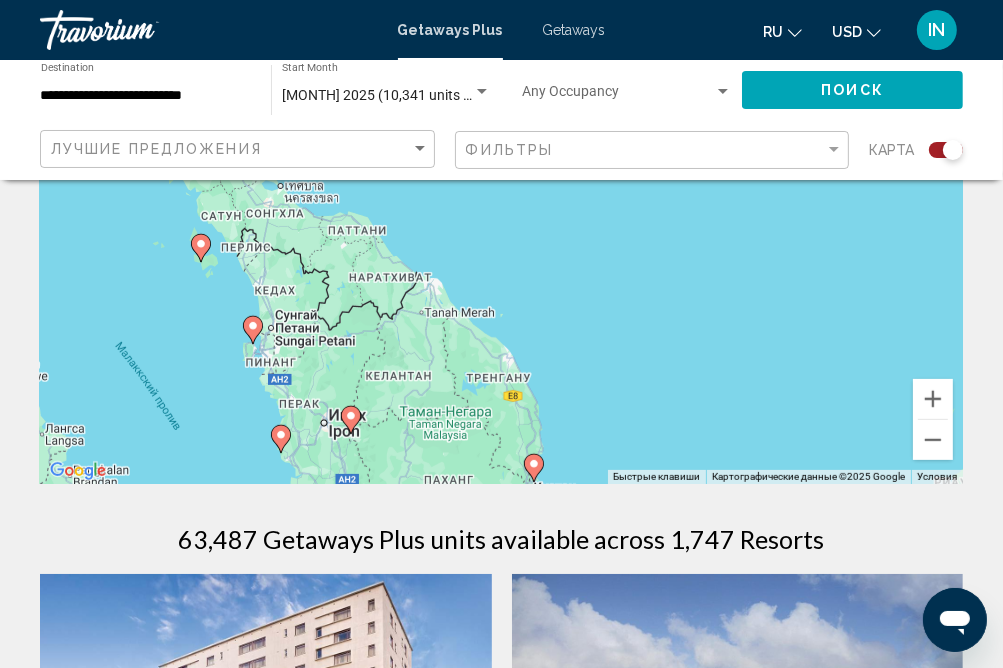 click 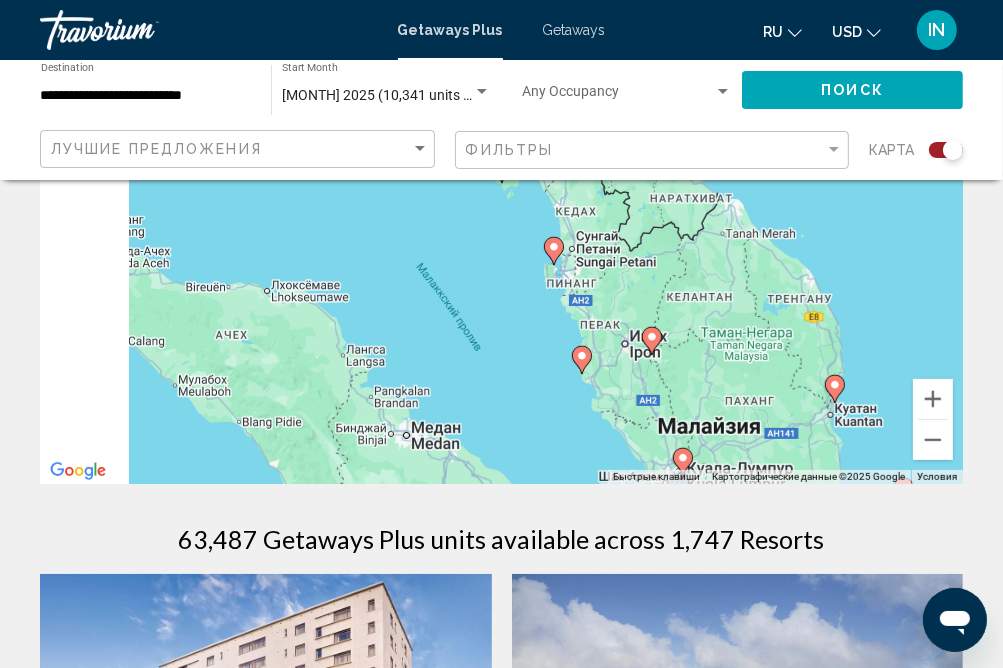 type on "**********" 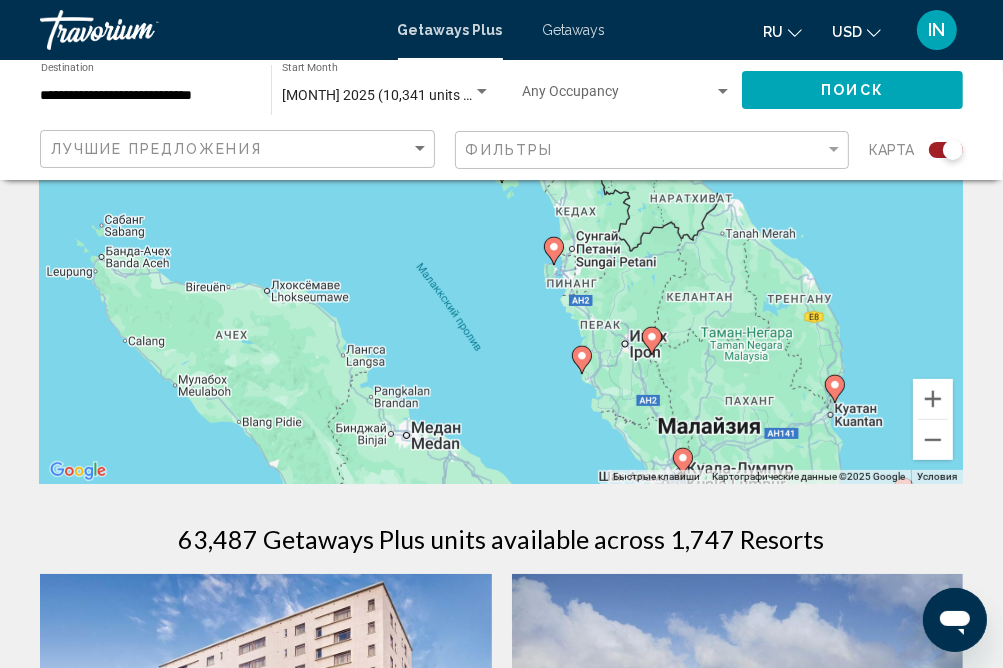click 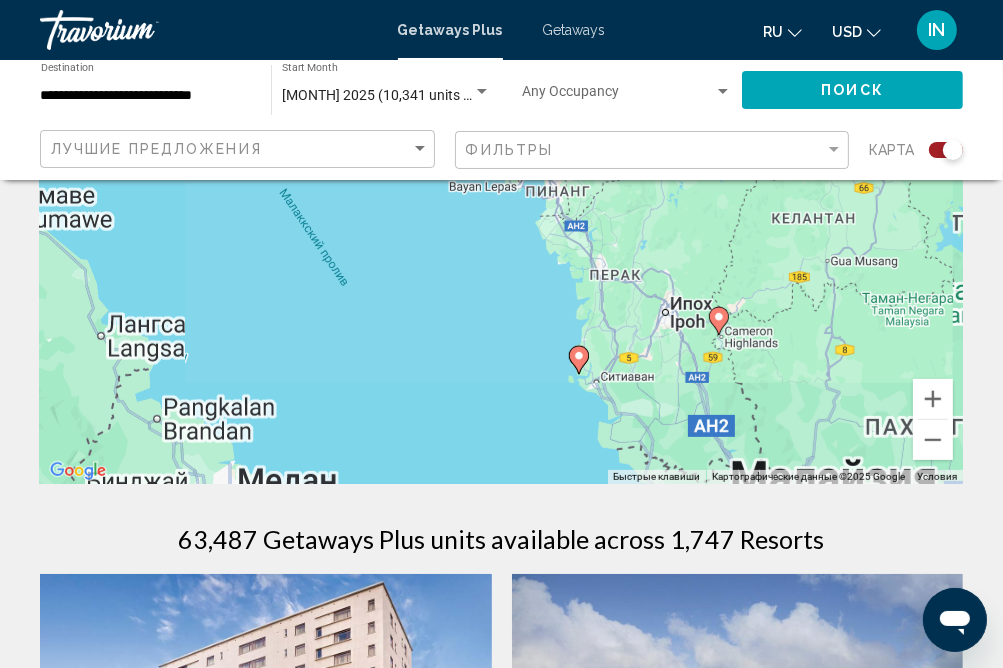 click 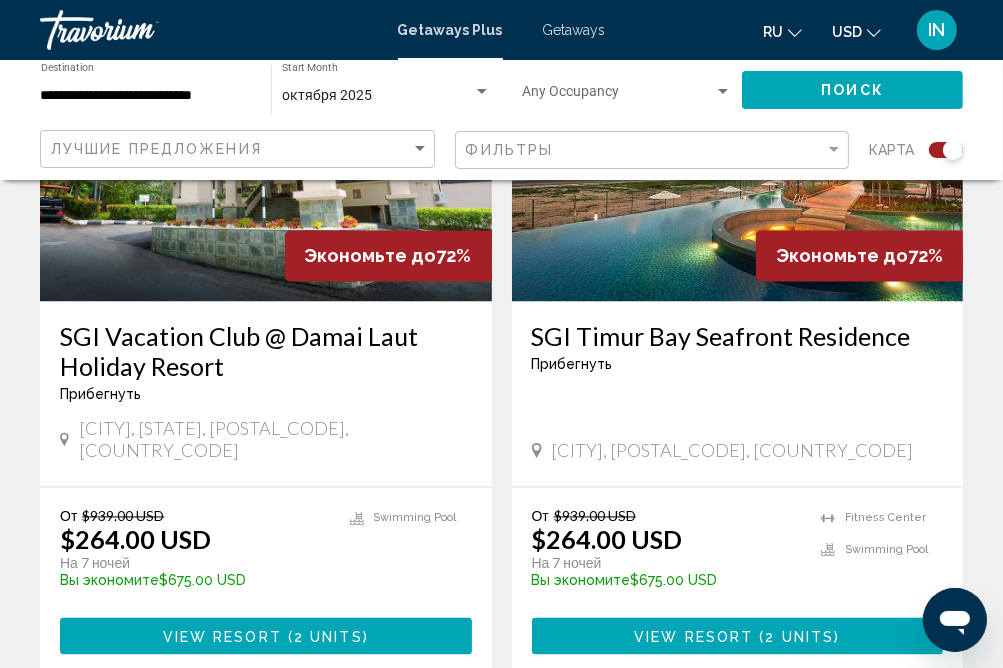scroll, scrollTop: 2217, scrollLeft: 0, axis: vertical 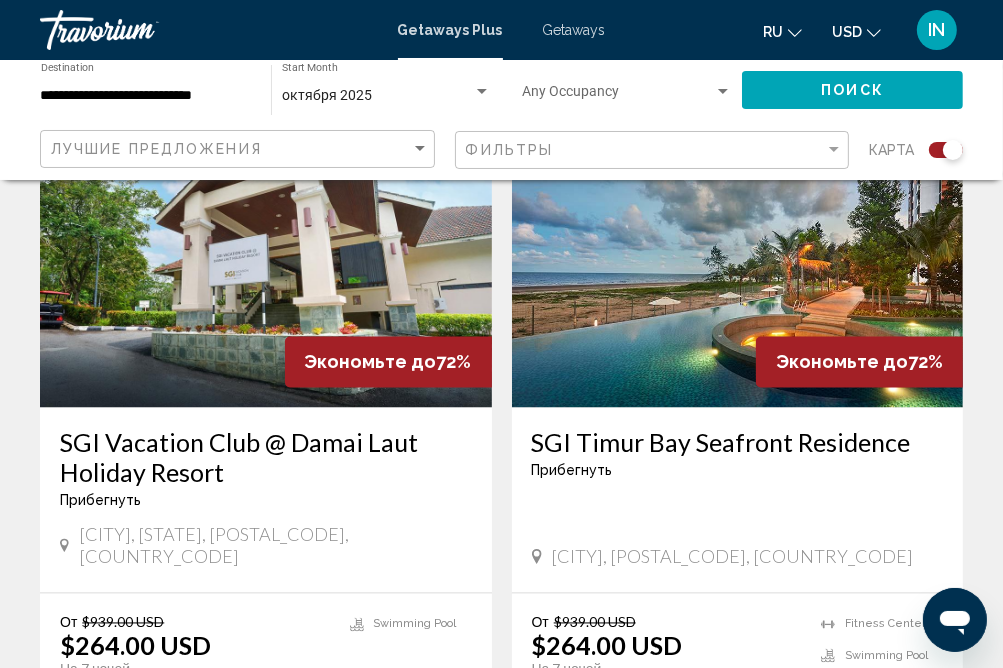 click at bounding box center (738, 248) 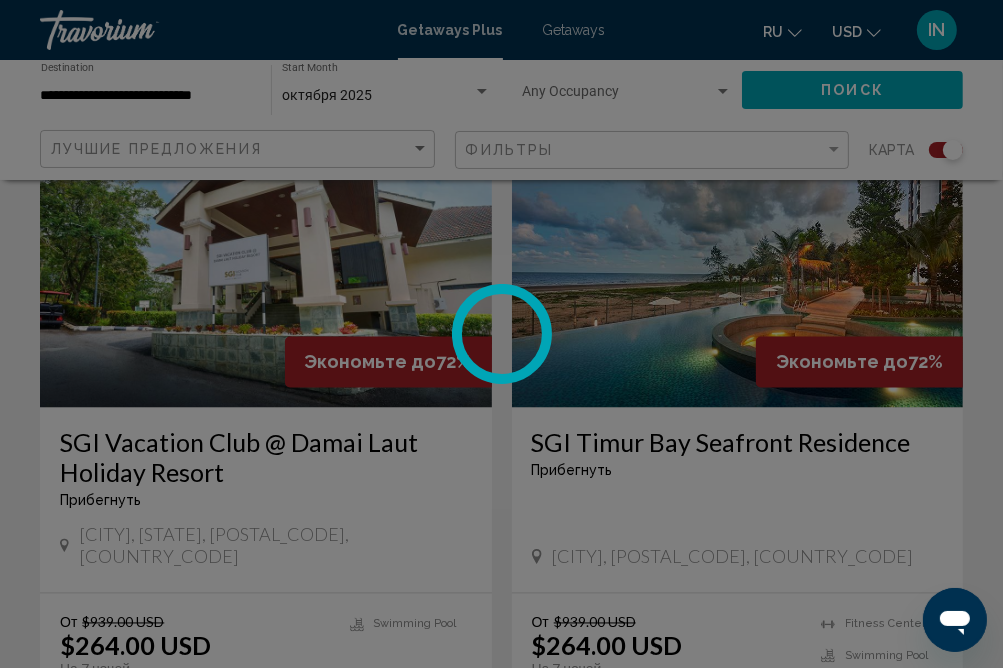 click at bounding box center (501, 334) 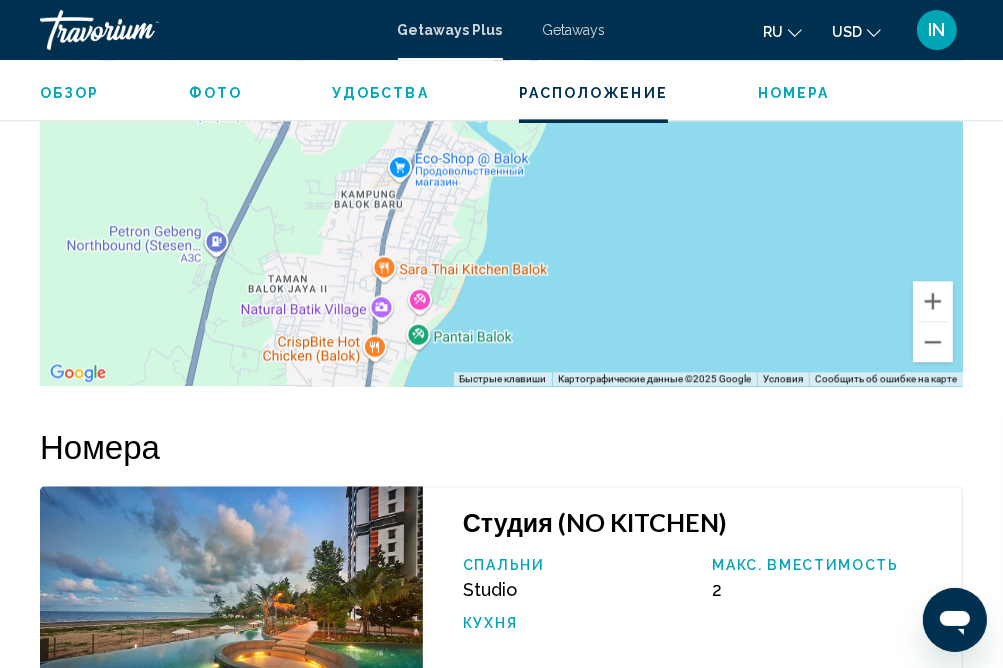 scroll, scrollTop: 3138, scrollLeft: 0, axis: vertical 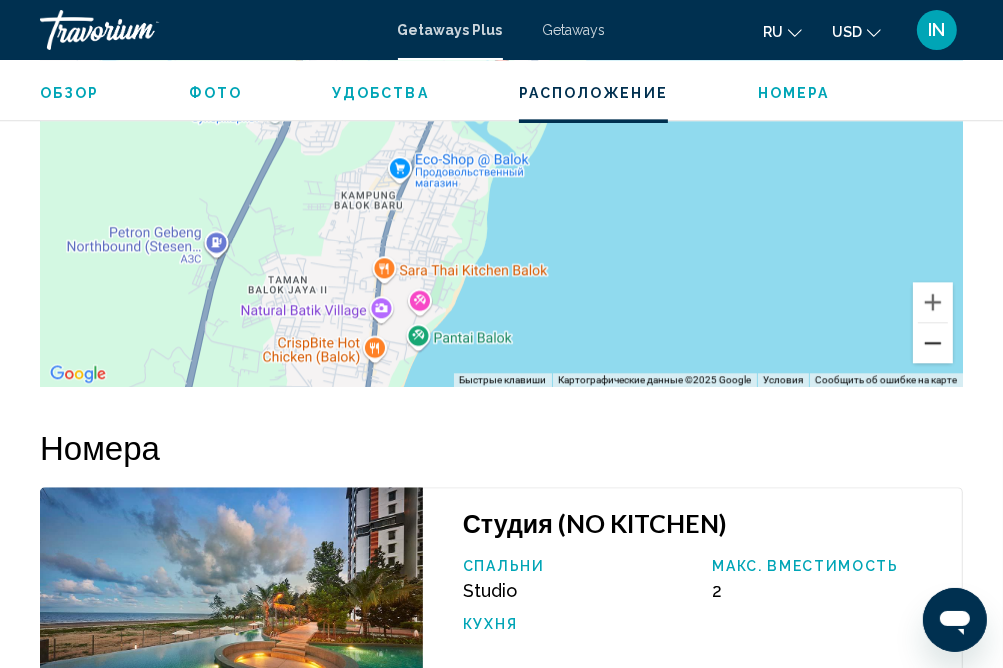 click at bounding box center (933, 343) 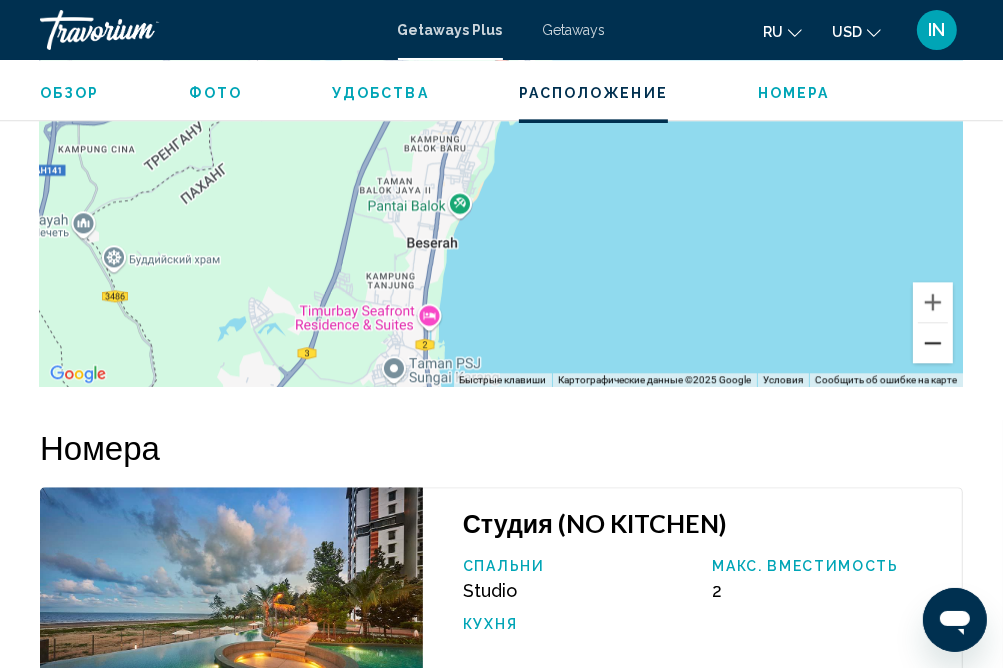 click at bounding box center [933, 343] 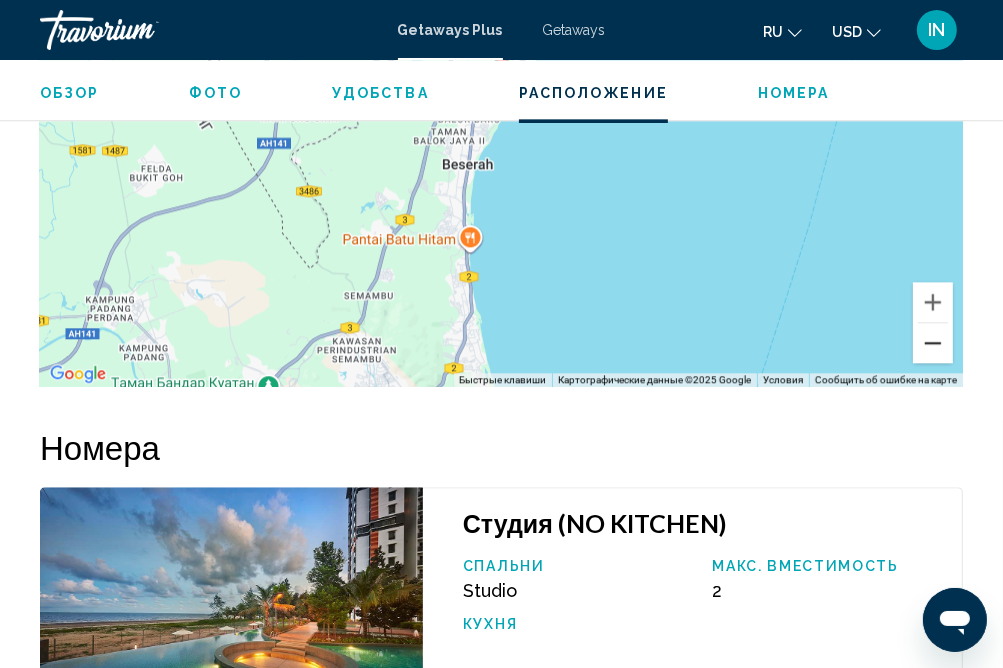 click at bounding box center [933, 343] 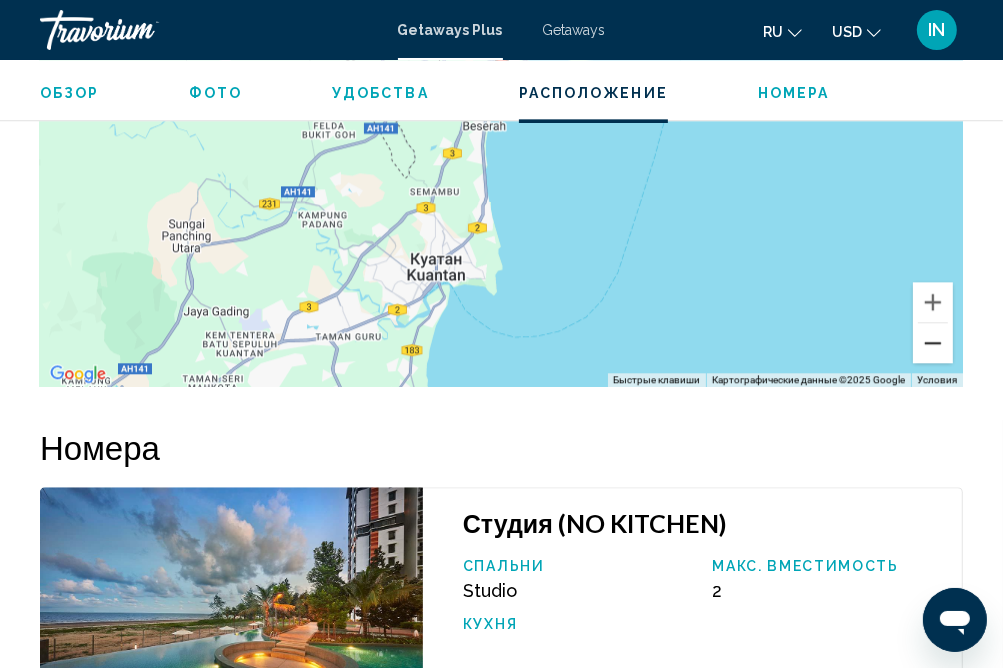 click at bounding box center (933, 343) 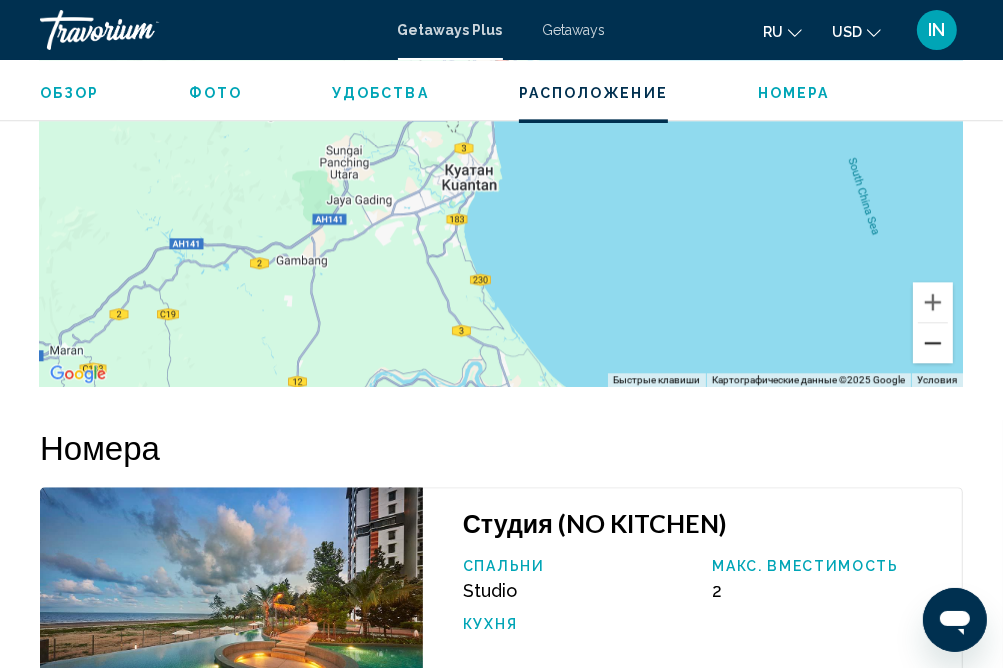 click at bounding box center [933, 343] 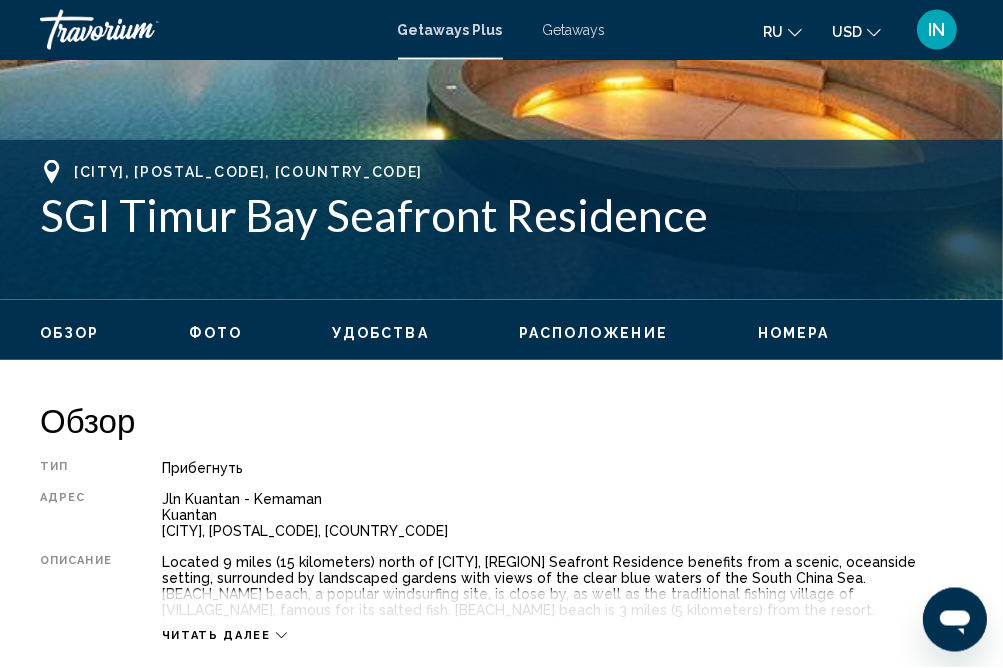 scroll, scrollTop: 709, scrollLeft: 0, axis: vertical 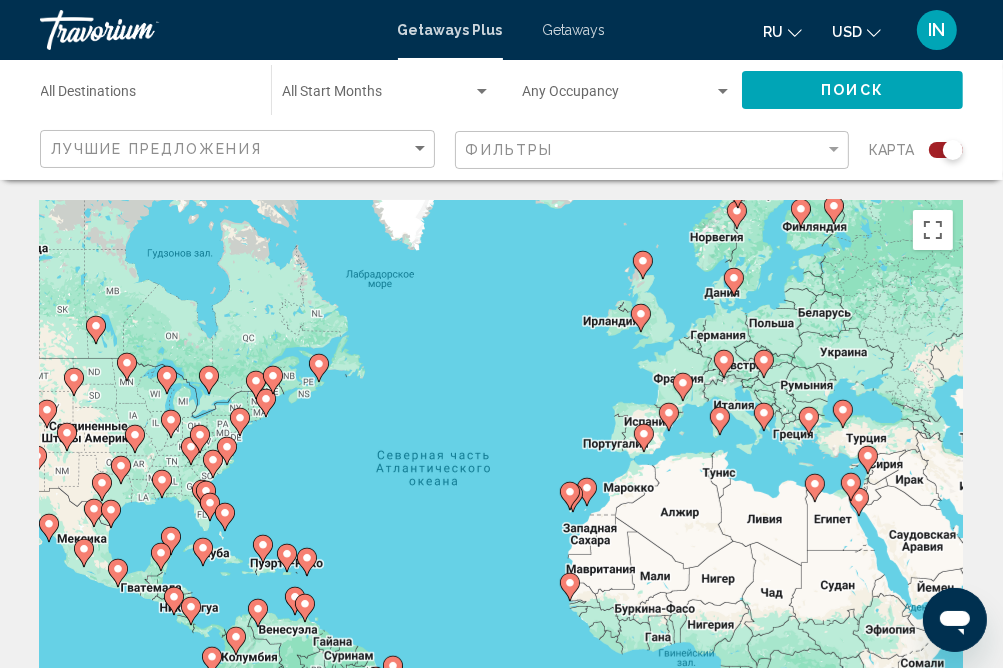 click on "Чтобы активировать перетаскивание с помощью клавиатуры, нажмите Alt + Ввод. После этого перемещайте маркер, используя клавиши со стрелками. Чтобы завершить перетаскивание, нажмите клавишу Ввод. Чтобы отменить действие, нажмите клавишу Esc." at bounding box center (501, 500) 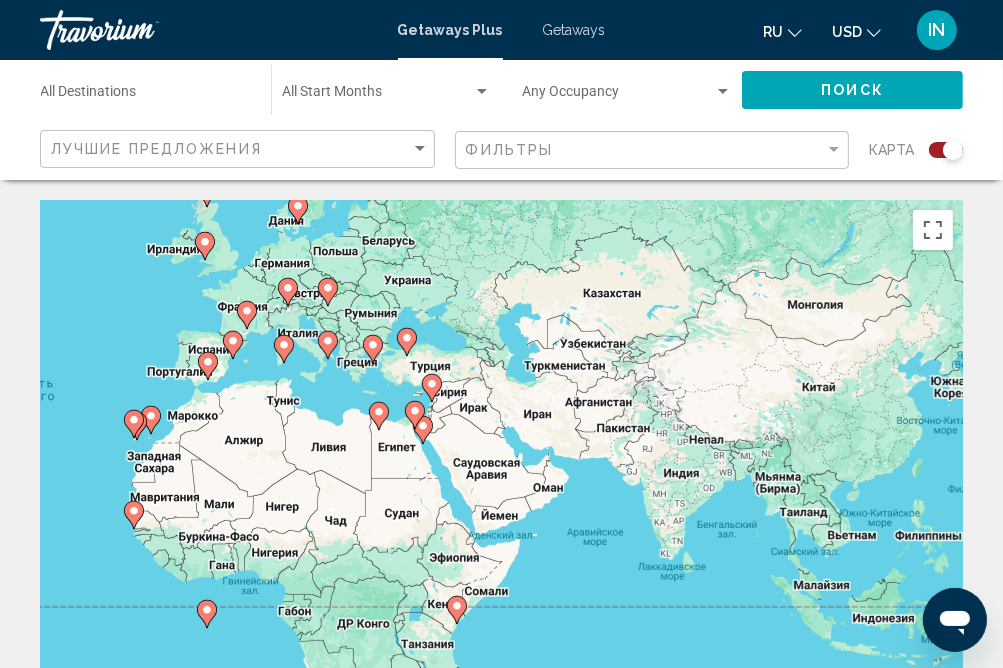 drag, startPoint x: 795, startPoint y: 522, endPoint x: 354, endPoint y: 450, distance: 446.8389 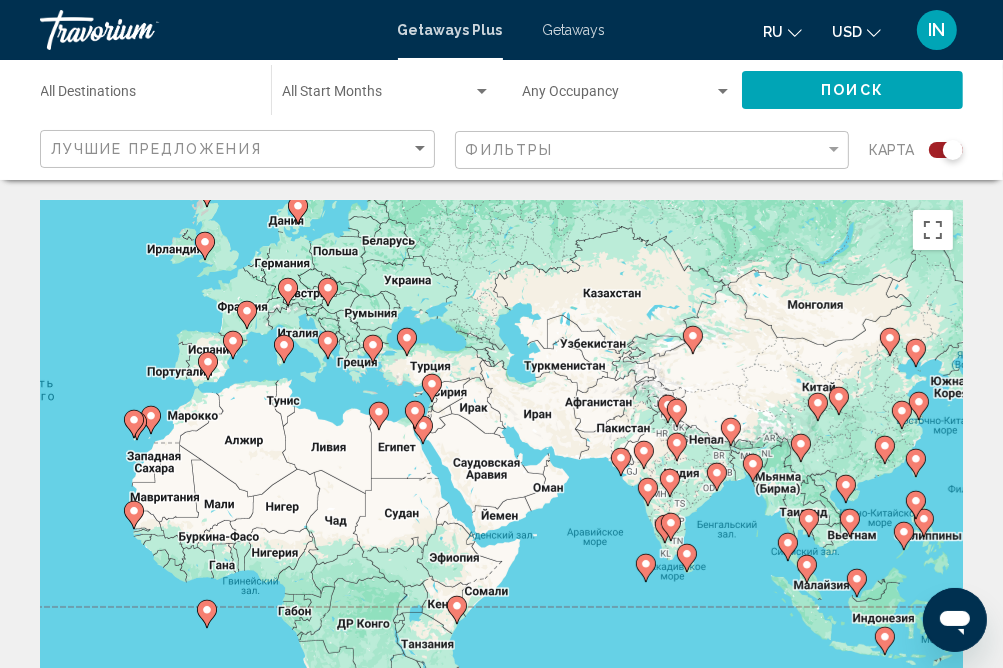 drag, startPoint x: 653, startPoint y: 404, endPoint x: 716, endPoint y: 429, distance: 67.77905 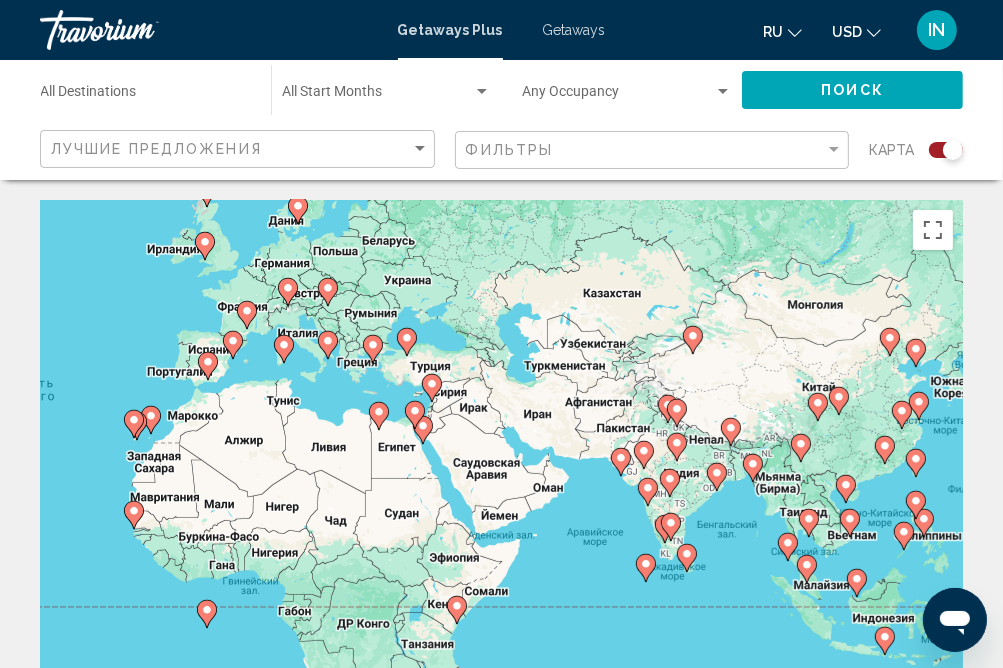 drag, startPoint x: 734, startPoint y: 367, endPoint x: 467, endPoint y: 394, distance: 268.3617 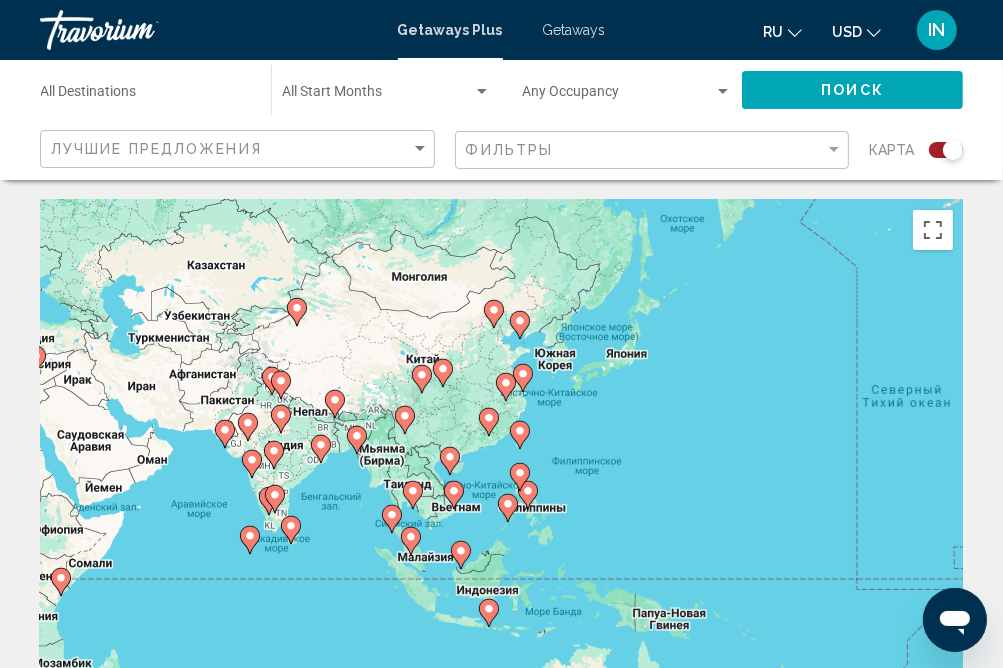 drag, startPoint x: 775, startPoint y: 351, endPoint x: 379, endPoint y: 323, distance: 396.98868 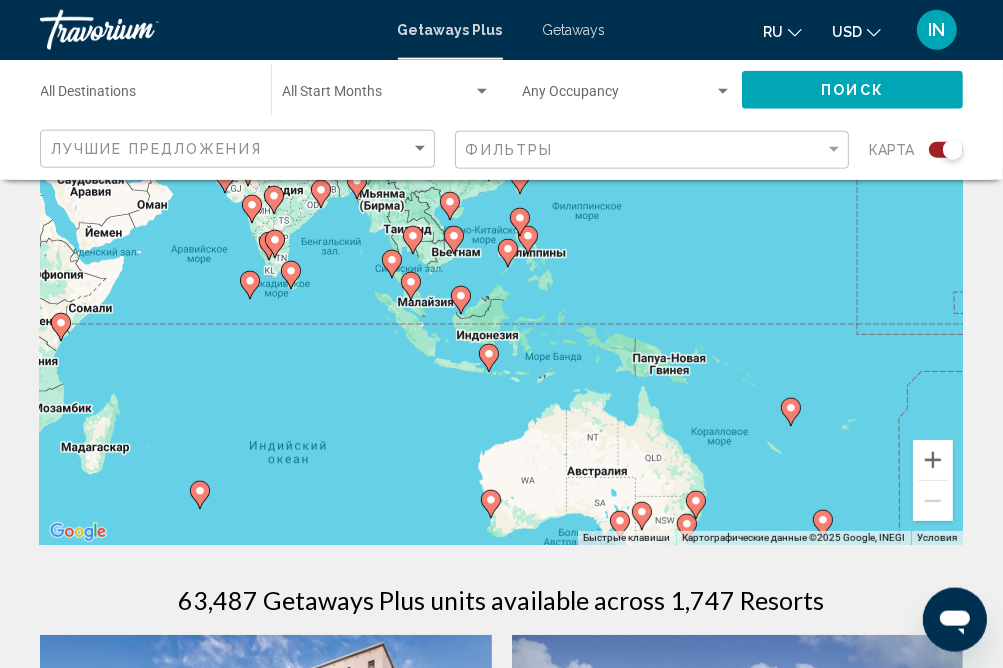 scroll, scrollTop: 316, scrollLeft: 0, axis: vertical 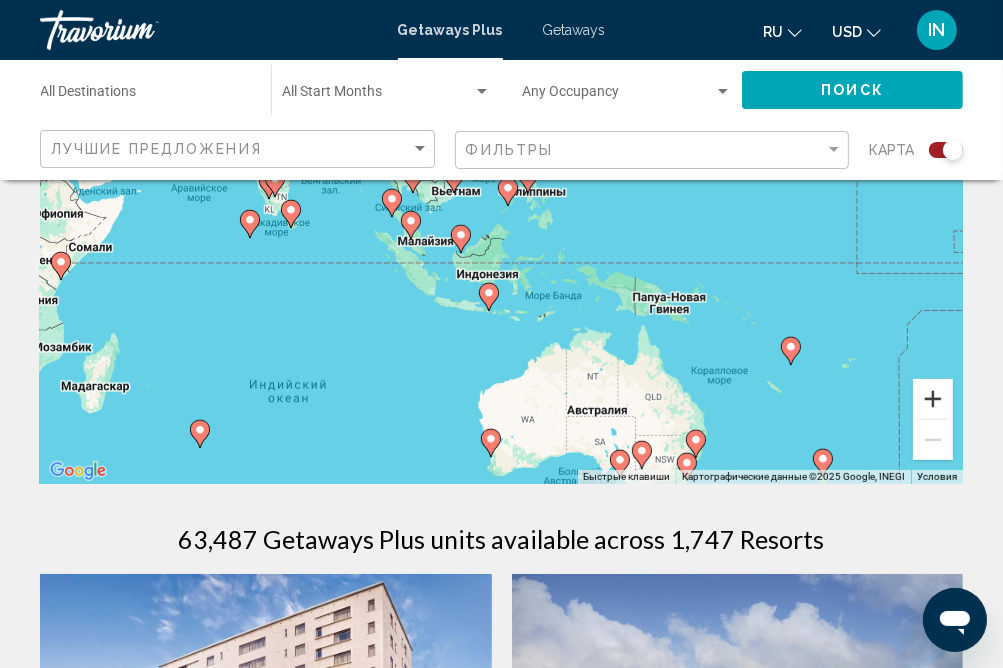 click at bounding box center (933, 399) 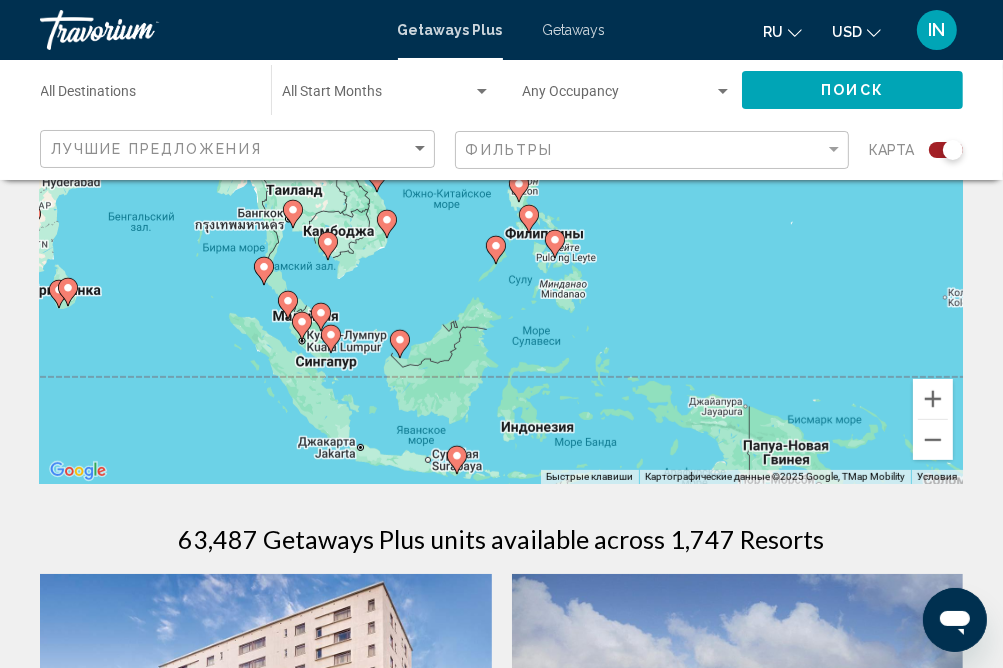 drag, startPoint x: 720, startPoint y: 282, endPoint x: 679, endPoint y: 373, distance: 99.80982 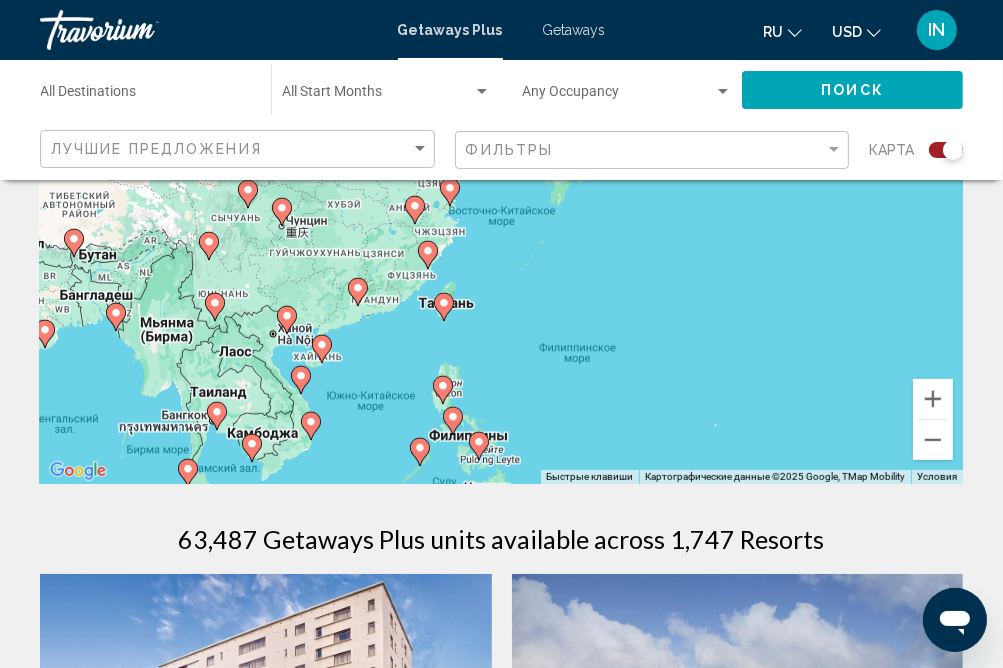 drag, startPoint x: 681, startPoint y: 297, endPoint x: 594, endPoint y: 526, distance: 244.96939 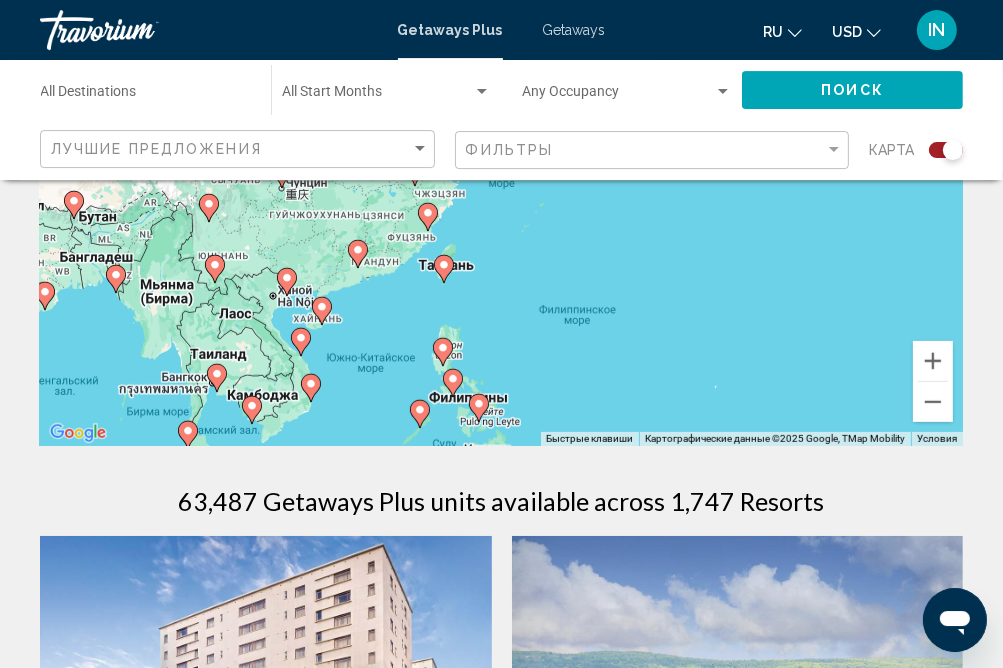 scroll, scrollTop: 316, scrollLeft: 0, axis: vertical 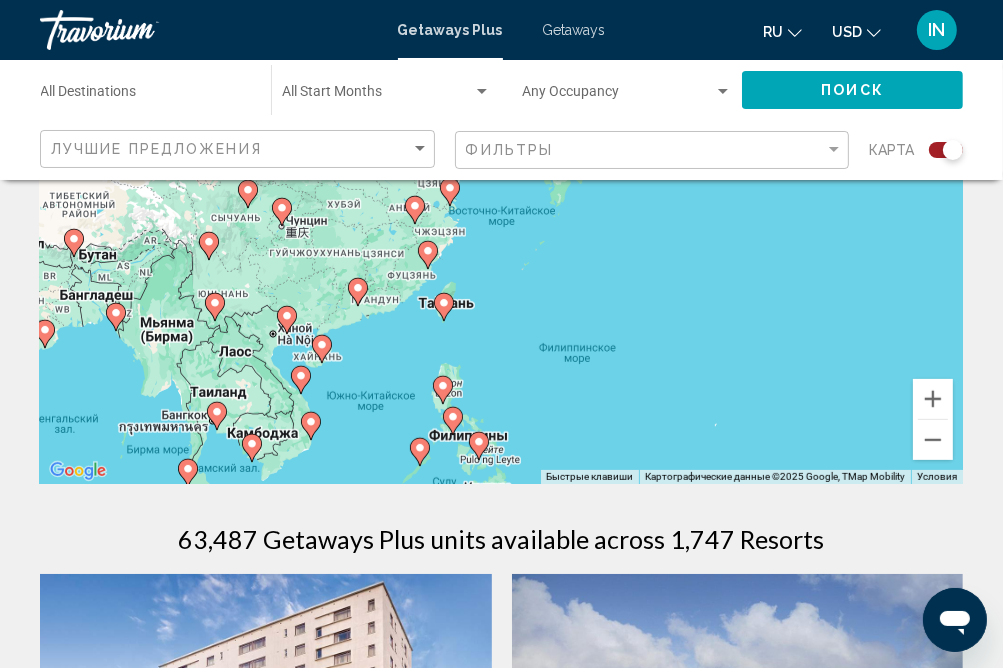 click 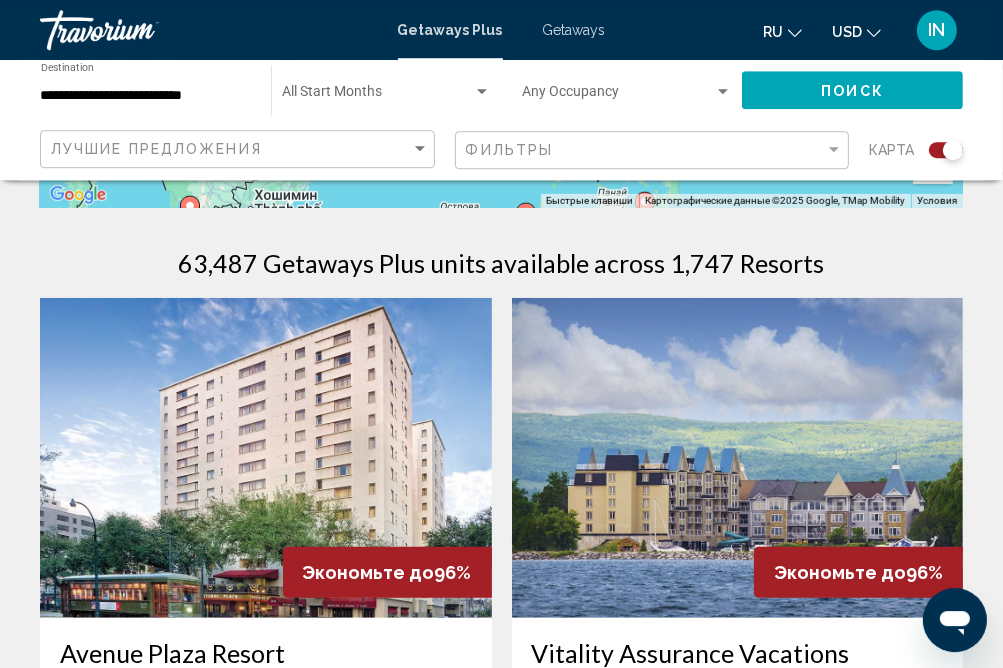 scroll, scrollTop: 422, scrollLeft: 0, axis: vertical 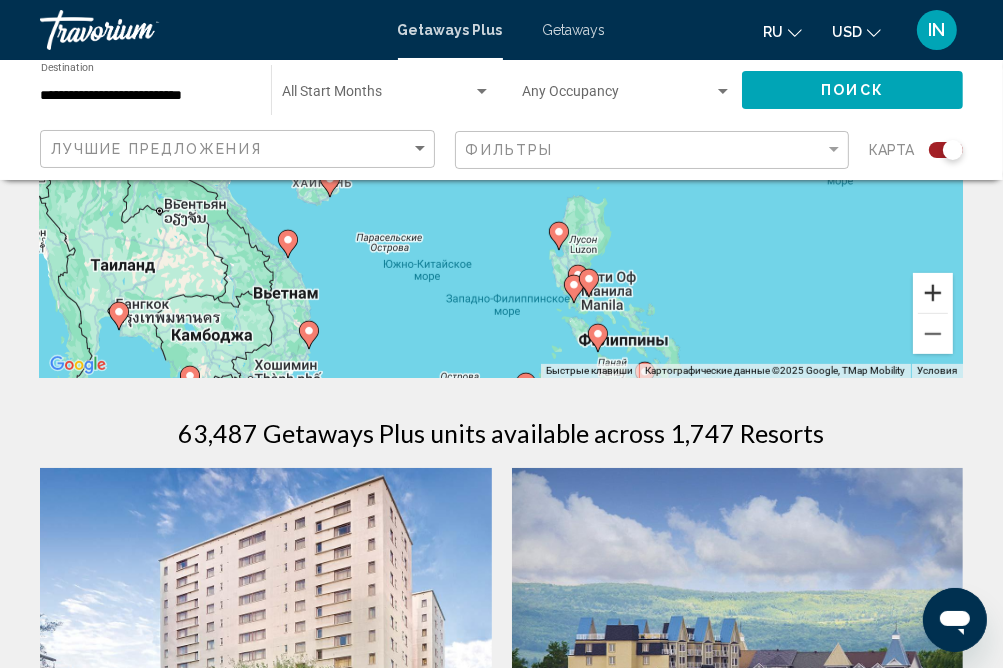 click at bounding box center [933, 293] 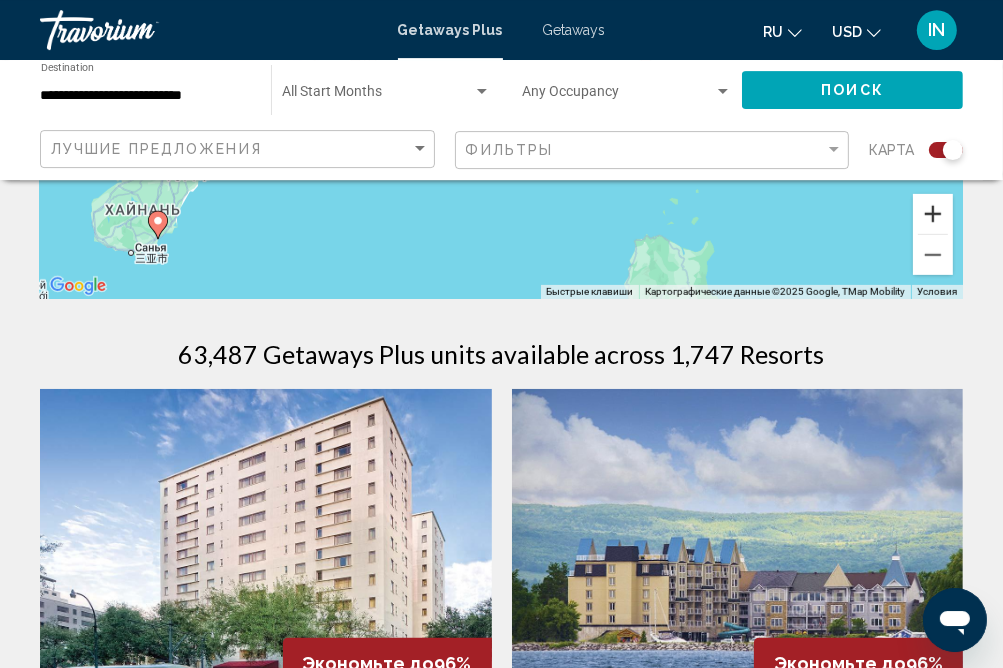 scroll, scrollTop: 528, scrollLeft: 0, axis: vertical 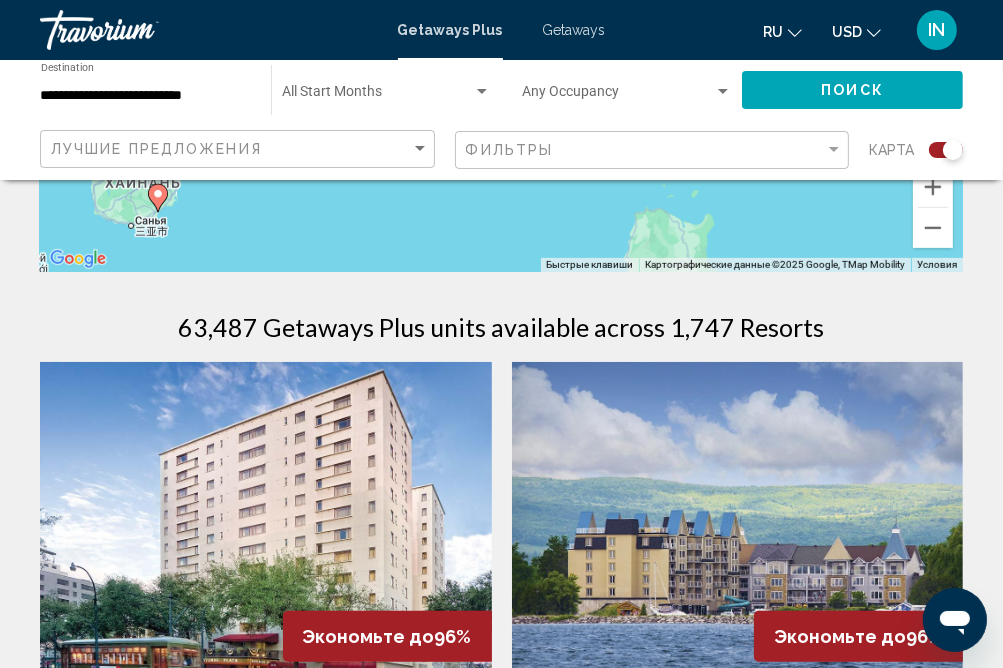 click on "Для навигации используйте клавиши со стрелками. Чтобы активировать перетаскивание с помощью клавиатуры, нажмите Alt + Ввод. После этого перемещайте маркер, используя клавиши со стрелками. Чтобы завершить перетаскивание, нажмите клавишу Ввод. Чтобы отменить действие, нажмите клавишу Esc." at bounding box center (501, -28) 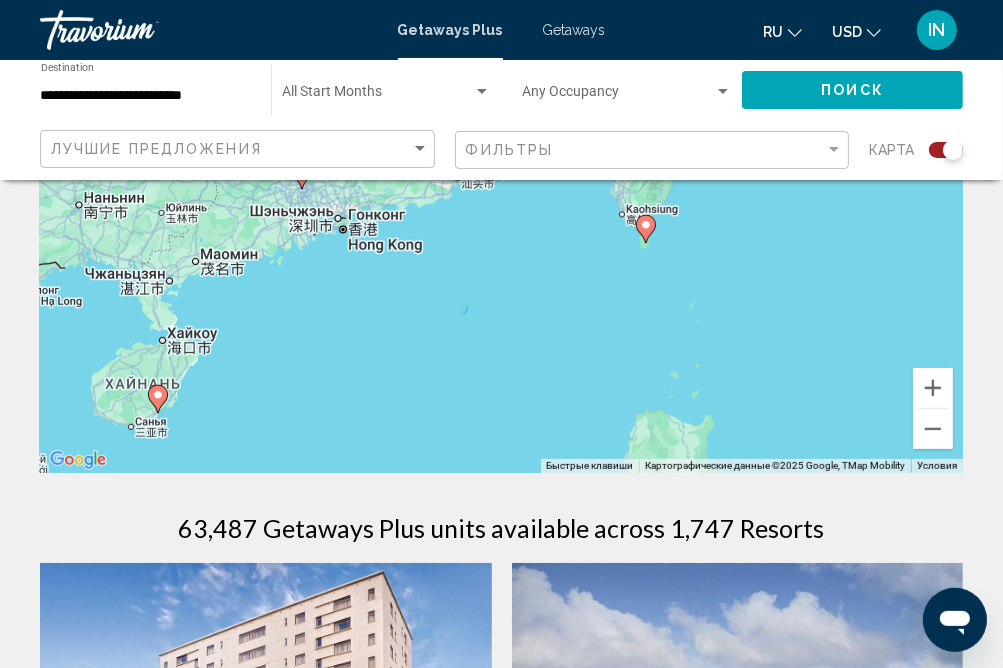 scroll, scrollTop: 316, scrollLeft: 0, axis: vertical 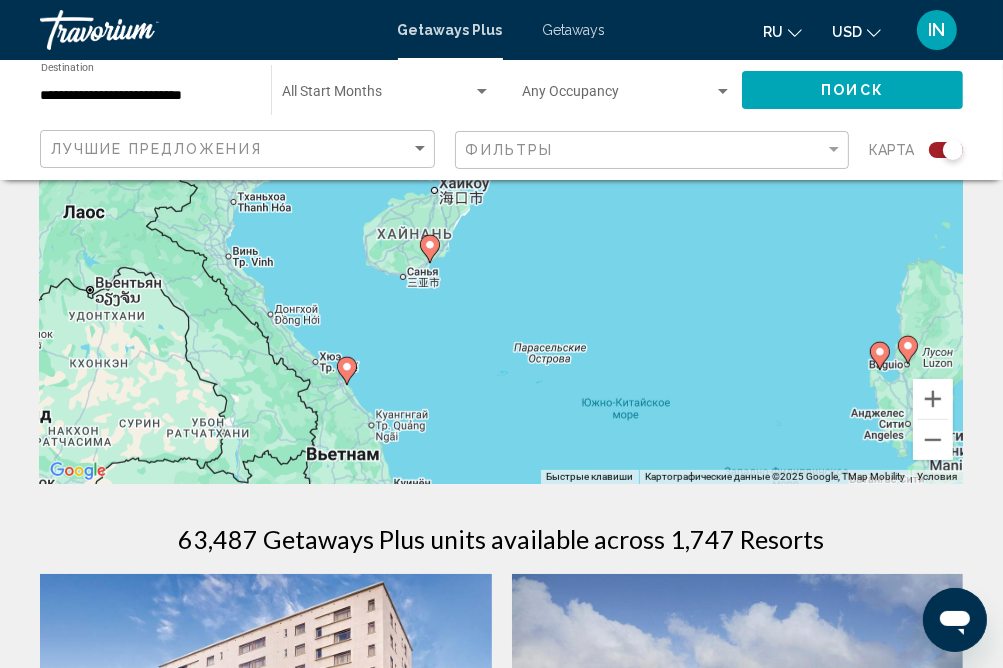drag, startPoint x: 255, startPoint y: 390, endPoint x: 519, endPoint y: 229, distance: 309.22 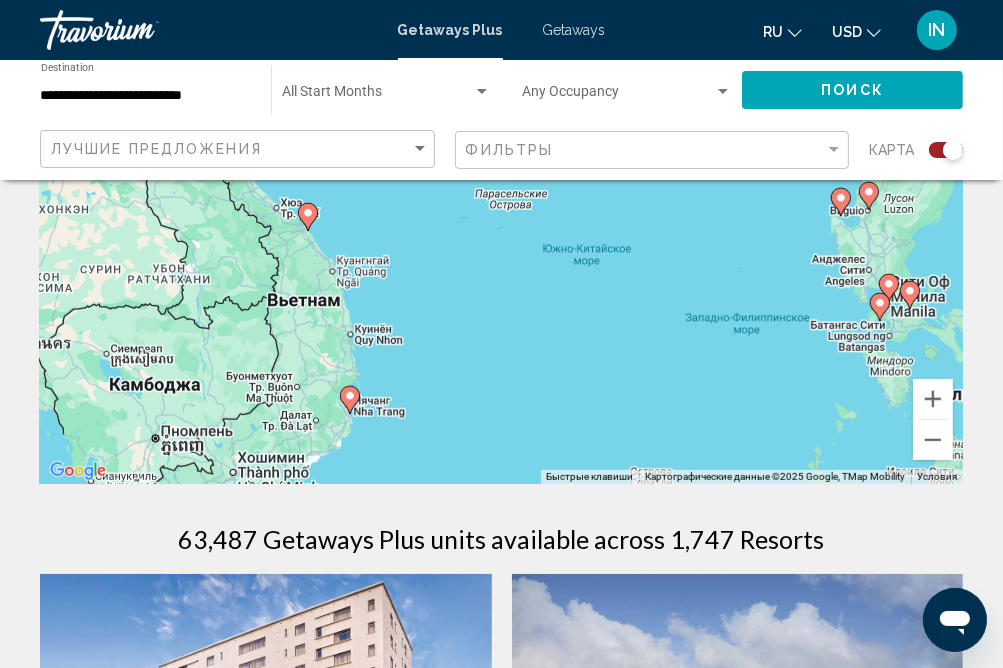 drag, startPoint x: 494, startPoint y: 432, endPoint x: 454, endPoint y: 276, distance: 161.04657 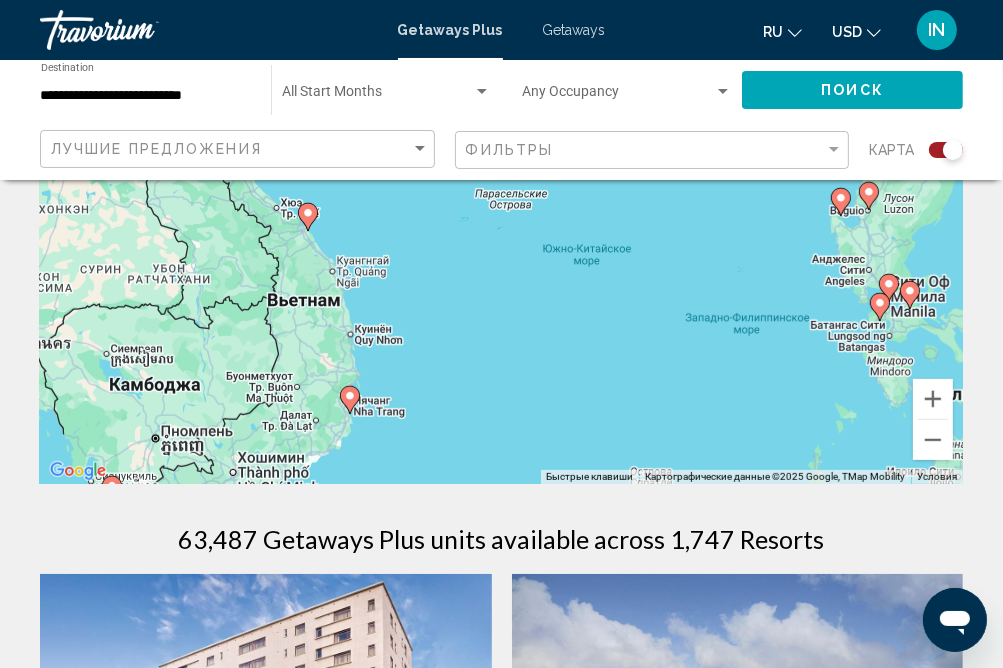 click 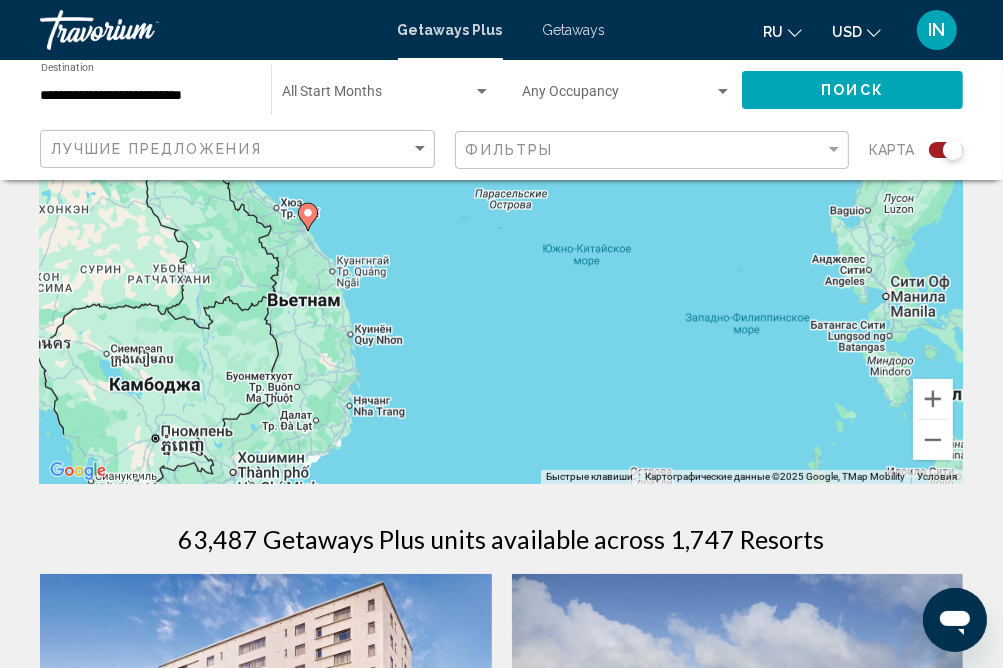 type on "**********" 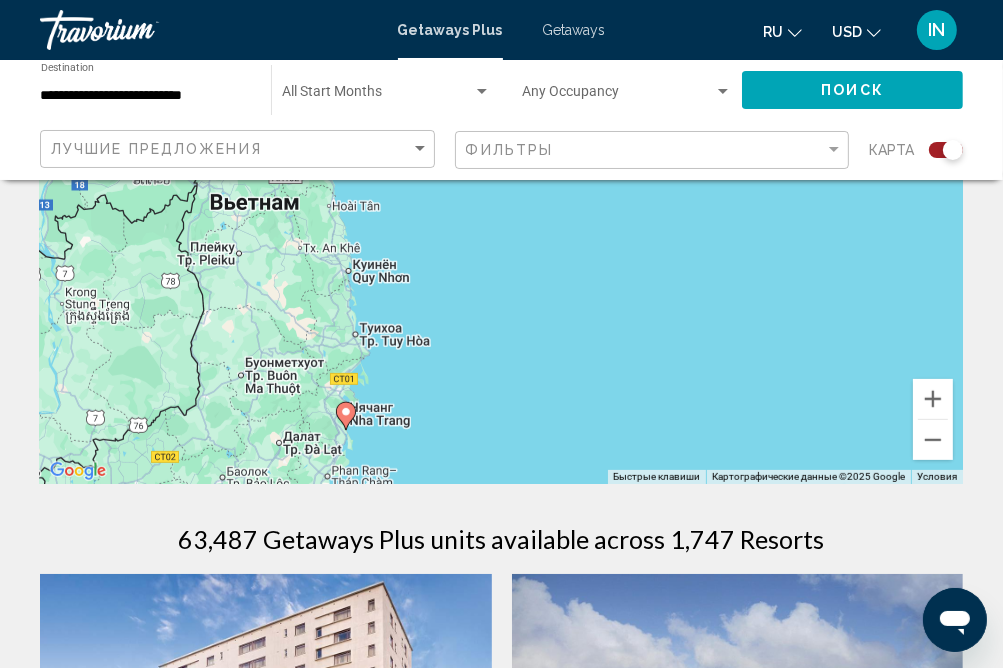 click 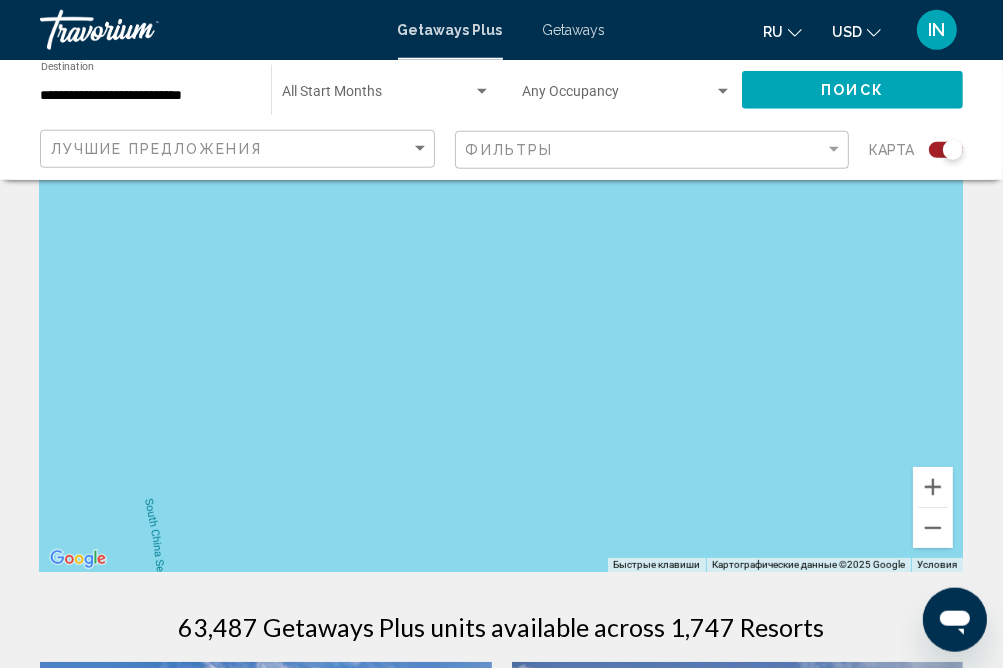scroll, scrollTop: 211, scrollLeft: 0, axis: vertical 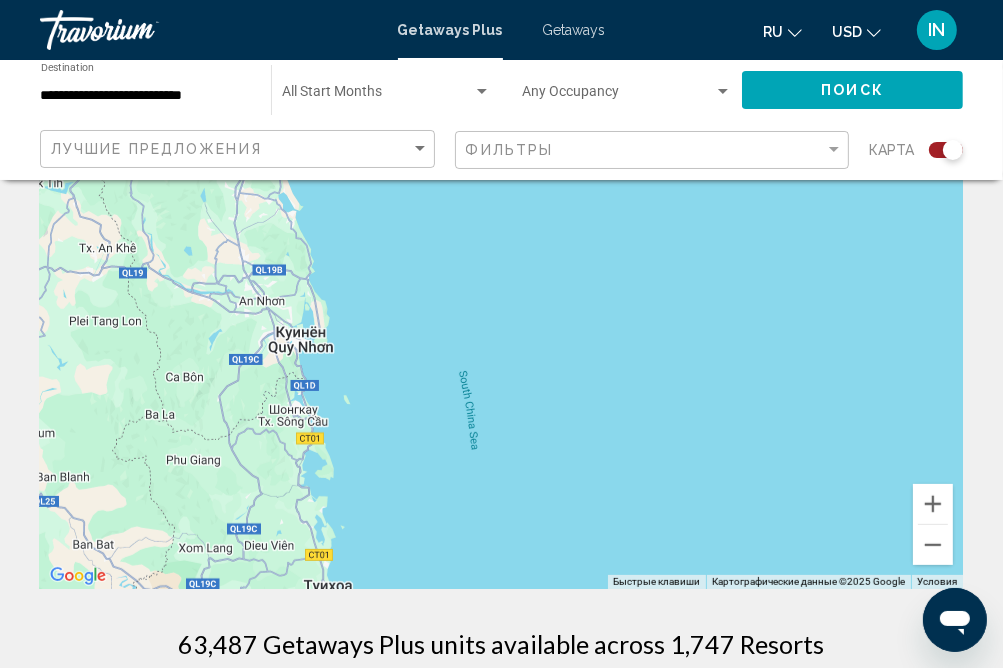 drag, startPoint x: 450, startPoint y: 395, endPoint x: 767, endPoint y: 250, distance: 348.5886 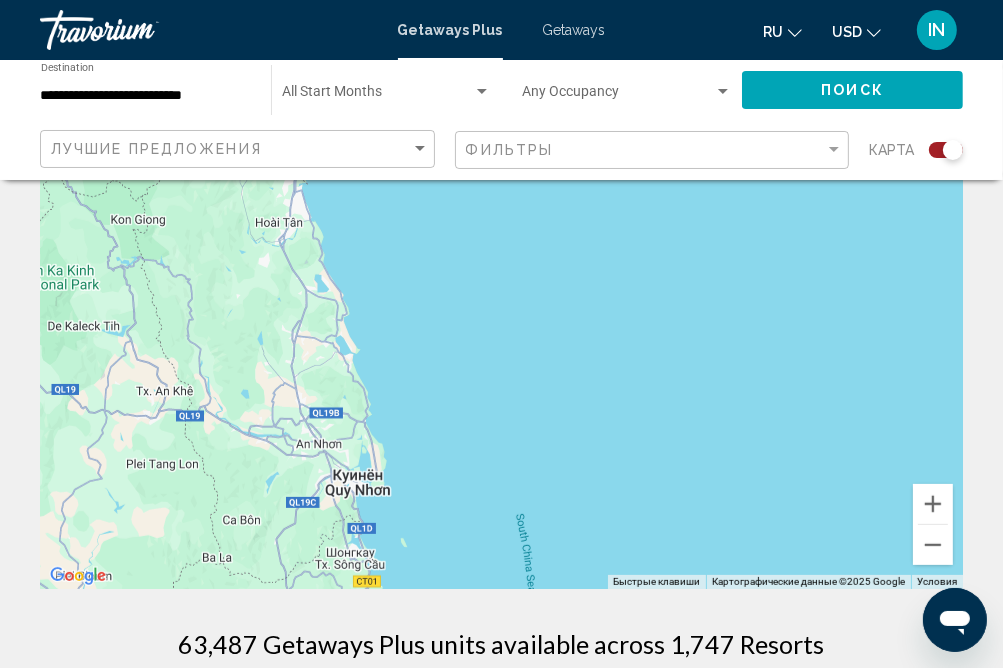 drag, startPoint x: 660, startPoint y: 466, endPoint x: 719, endPoint y: 611, distance: 156.54393 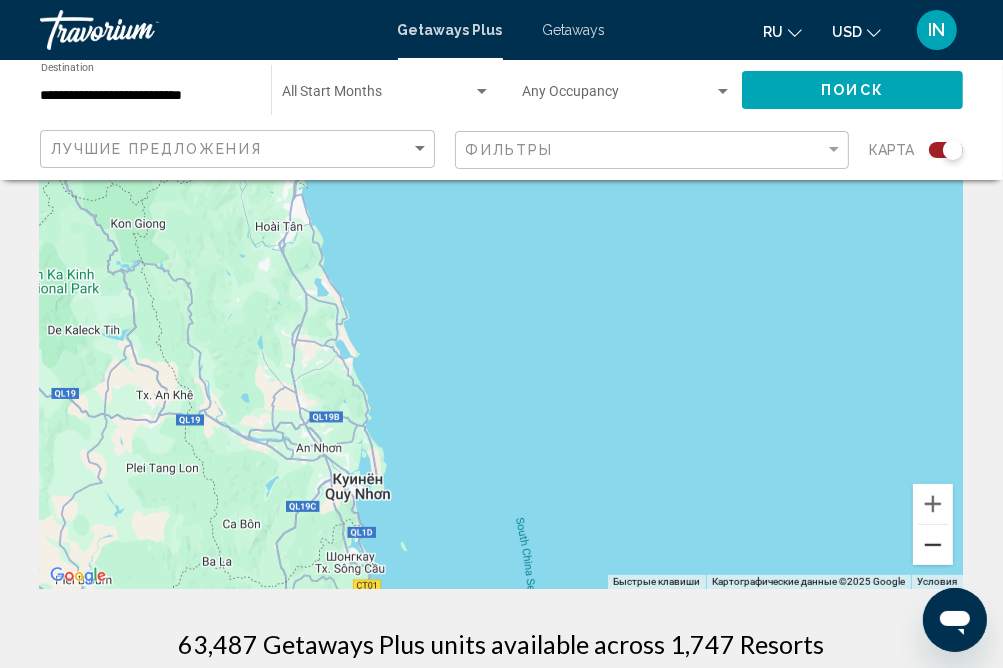 click at bounding box center (933, 545) 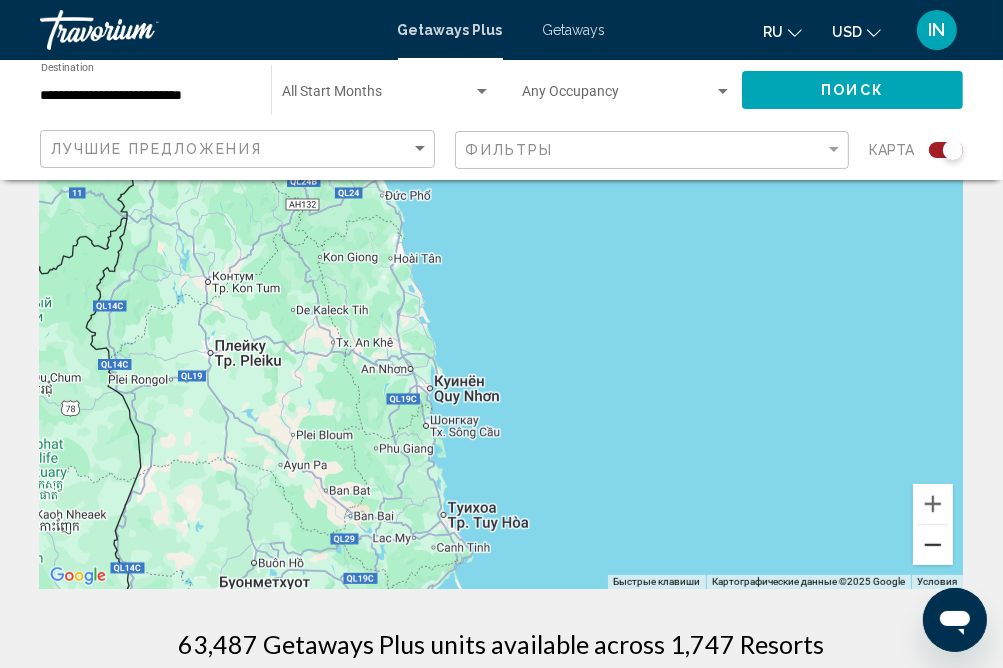 click at bounding box center [933, 545] 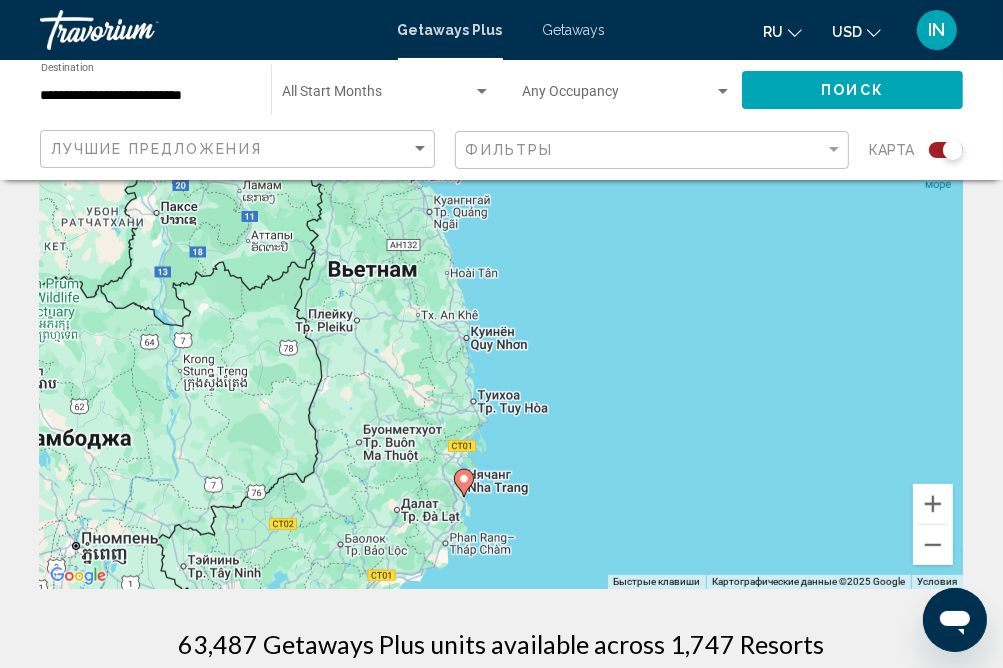 click 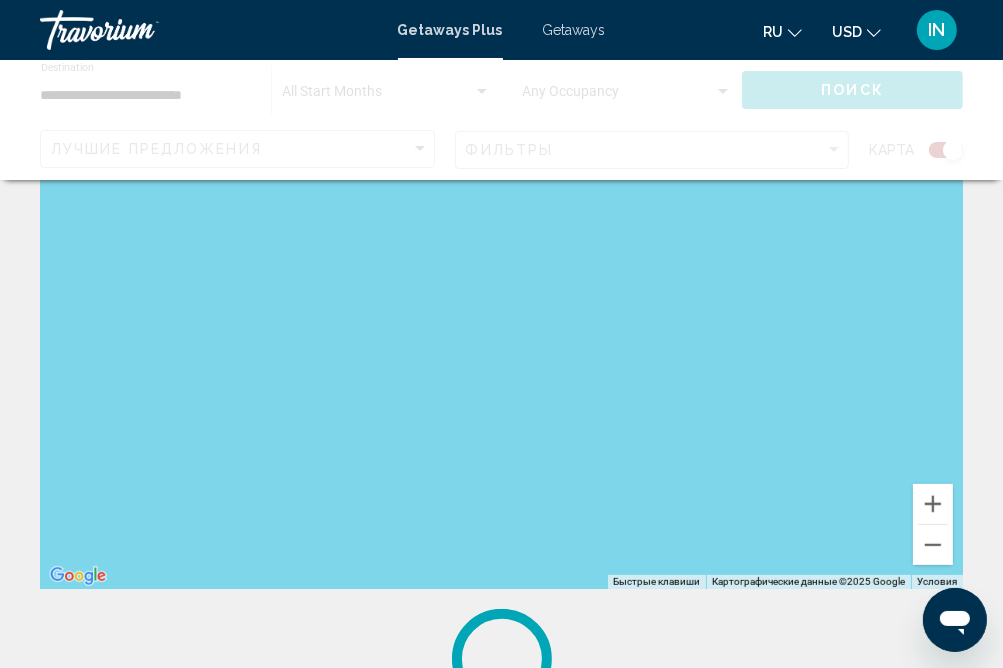 scroll, scrollTop: 156, scrollLeft: 0, axis: vertical 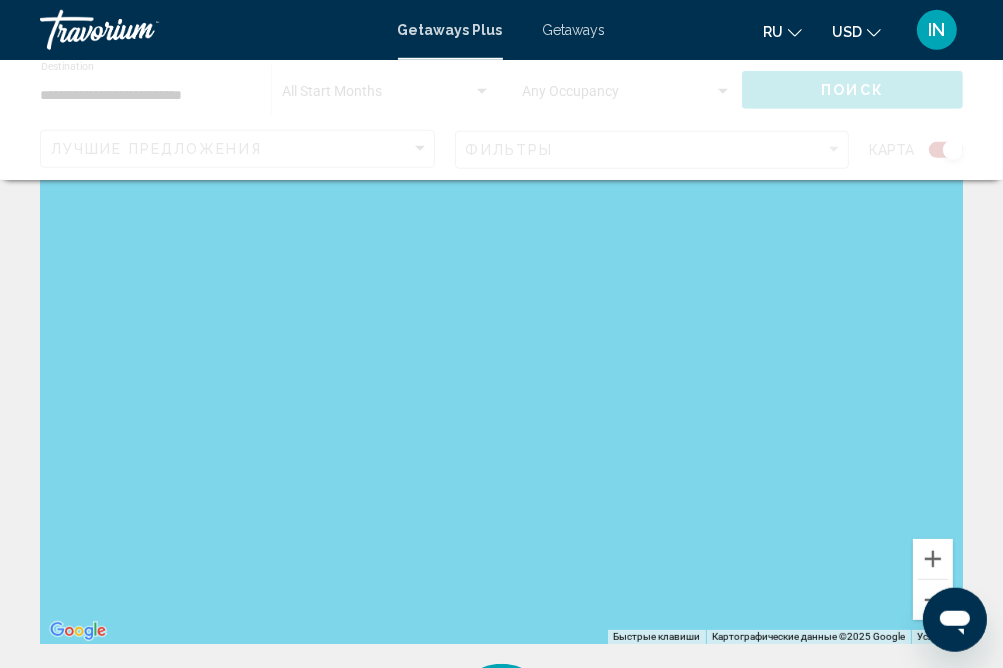 click on "Для навигации используйте клавиши со стрелками." at bounding box center [501, 344] 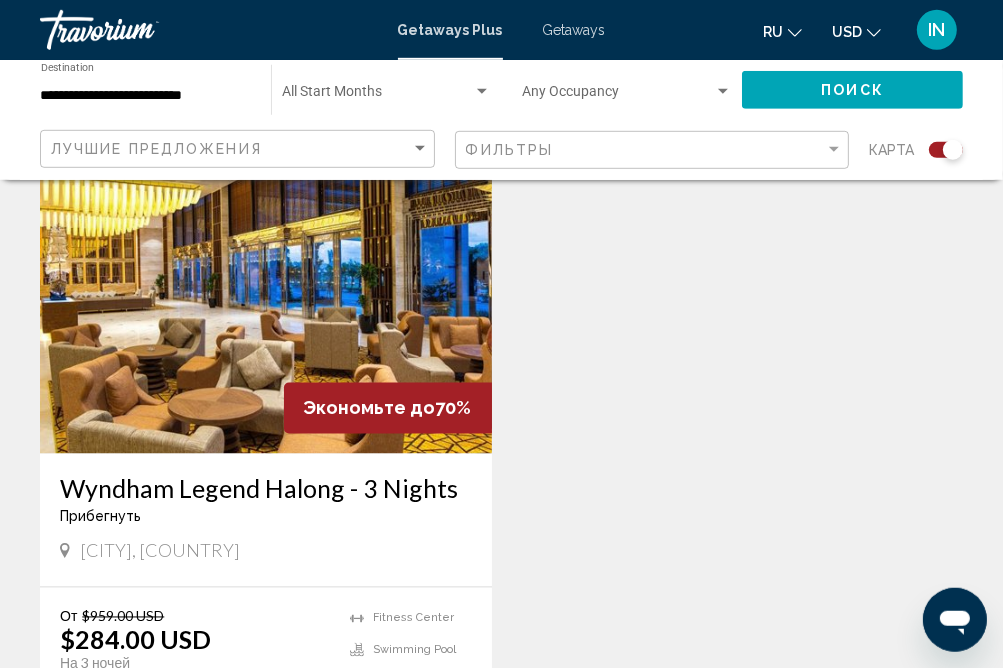 scroll, scrollTop: 2162, scrollLeft: 0, axis: vertical 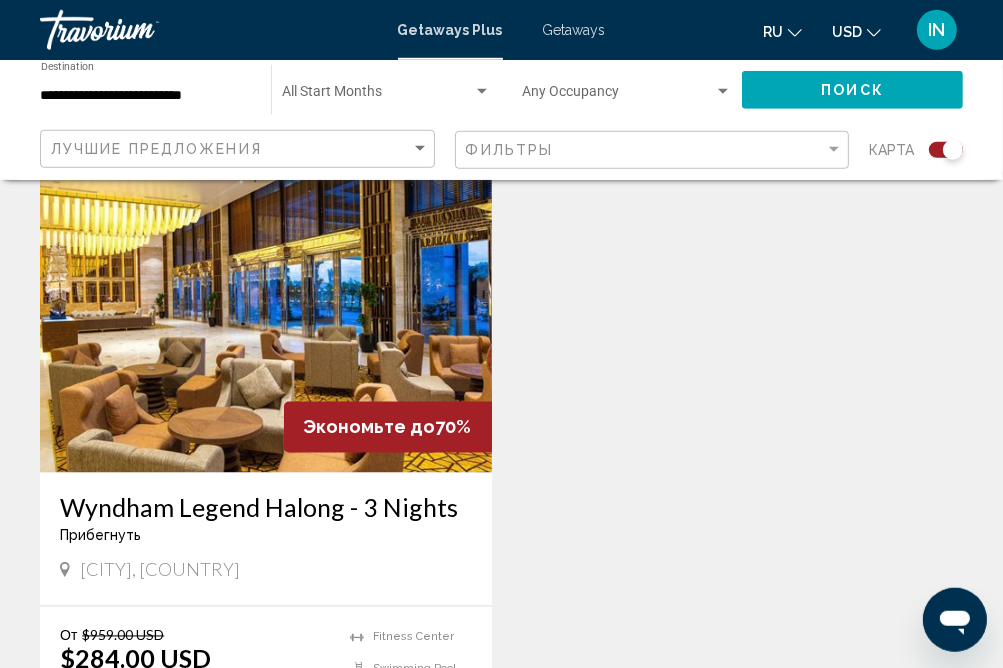 click at bounding box center [266, 313] 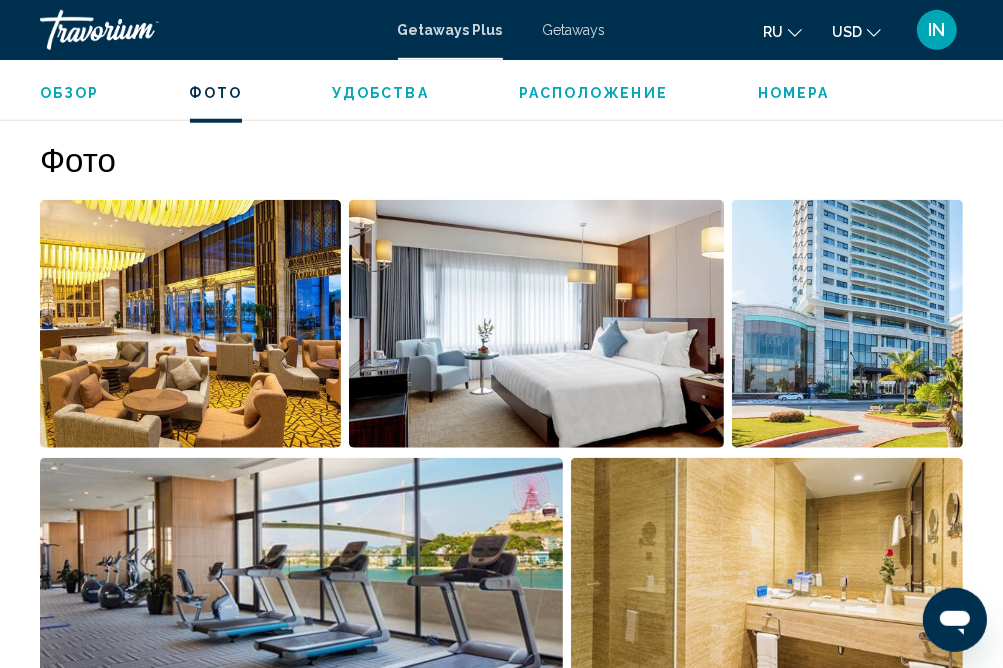 scroll, scrollTop: 1213, scrollLeft: 0, axis: vertical 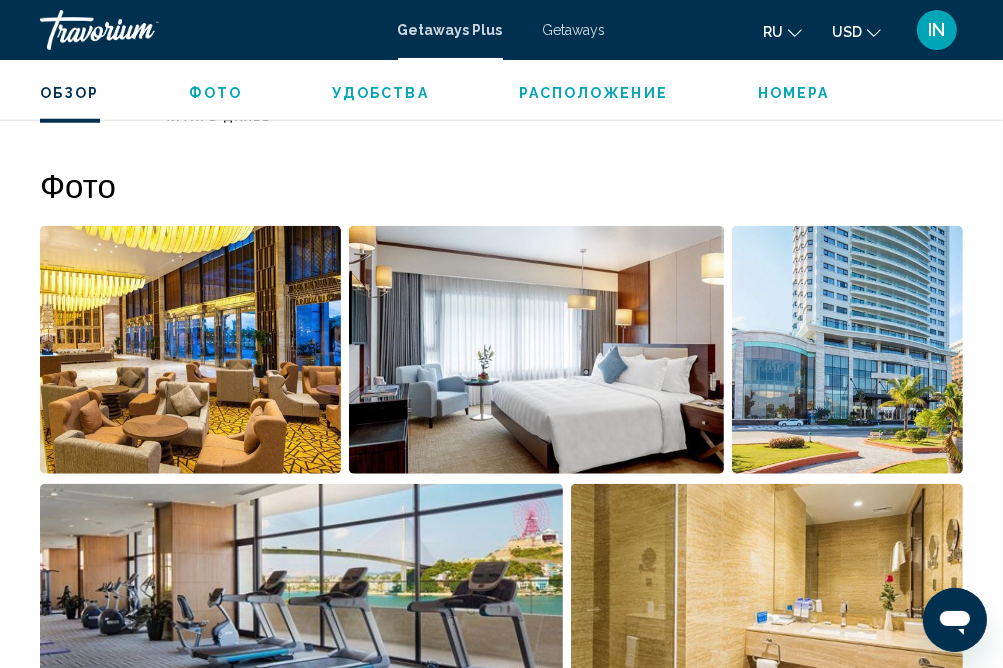 click at bounding box center (537, 350) 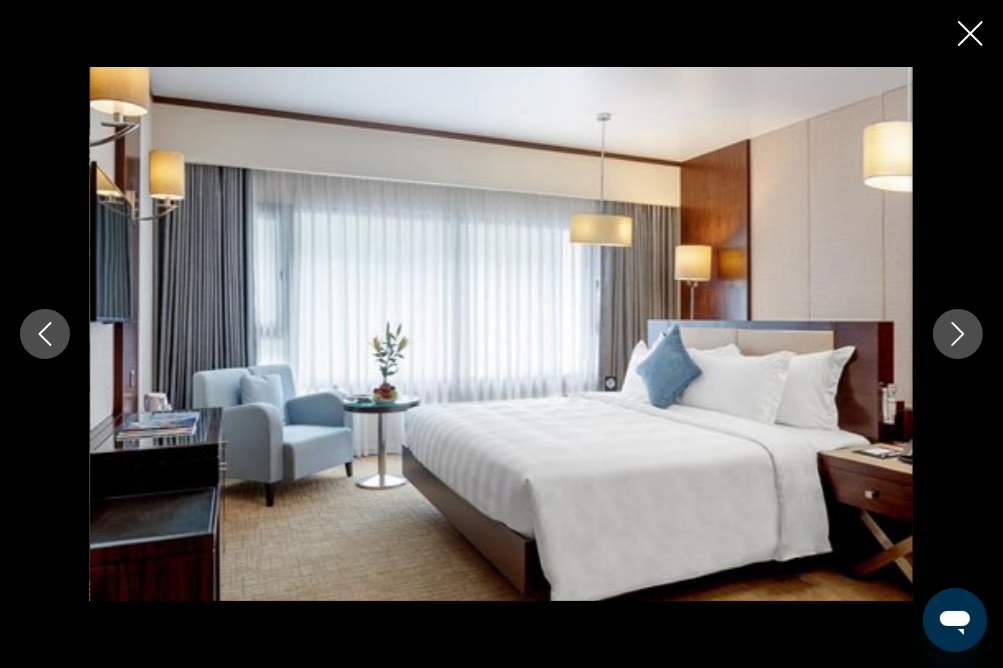 click at bounding box center (501, 334) 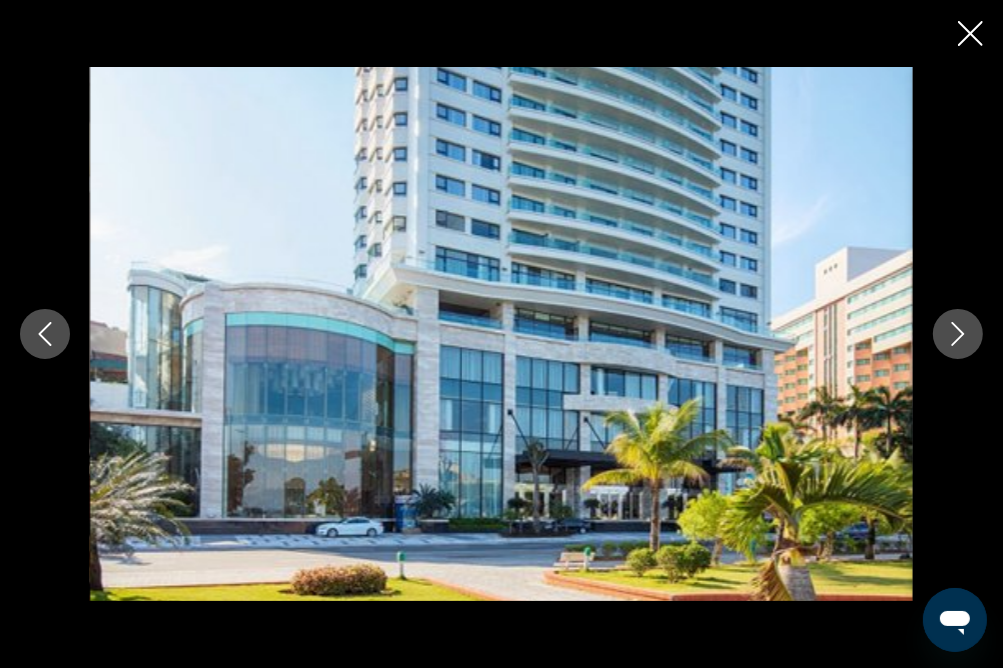 click 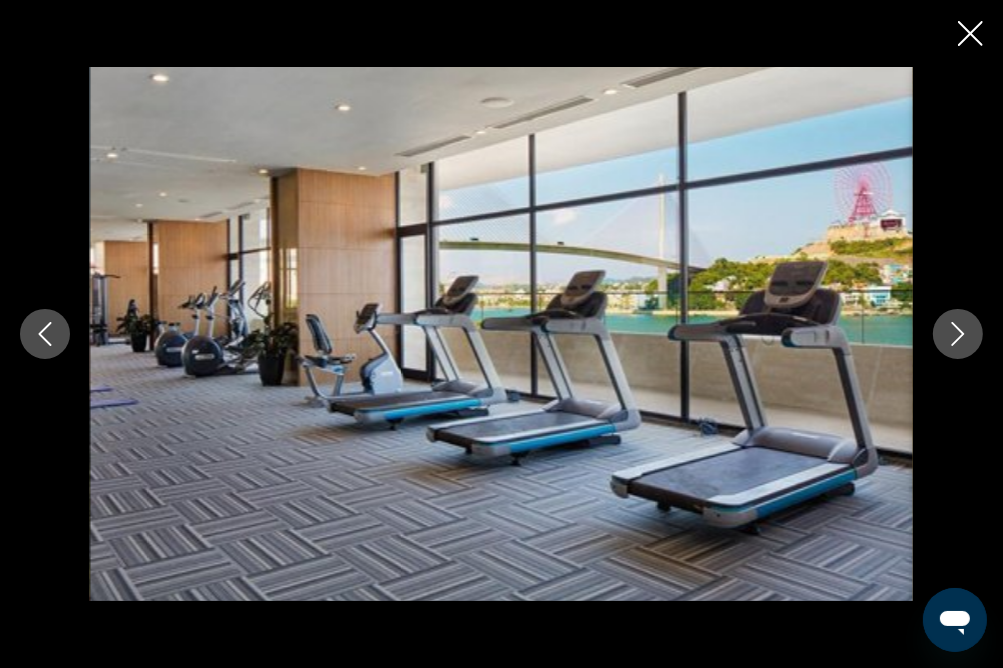 click 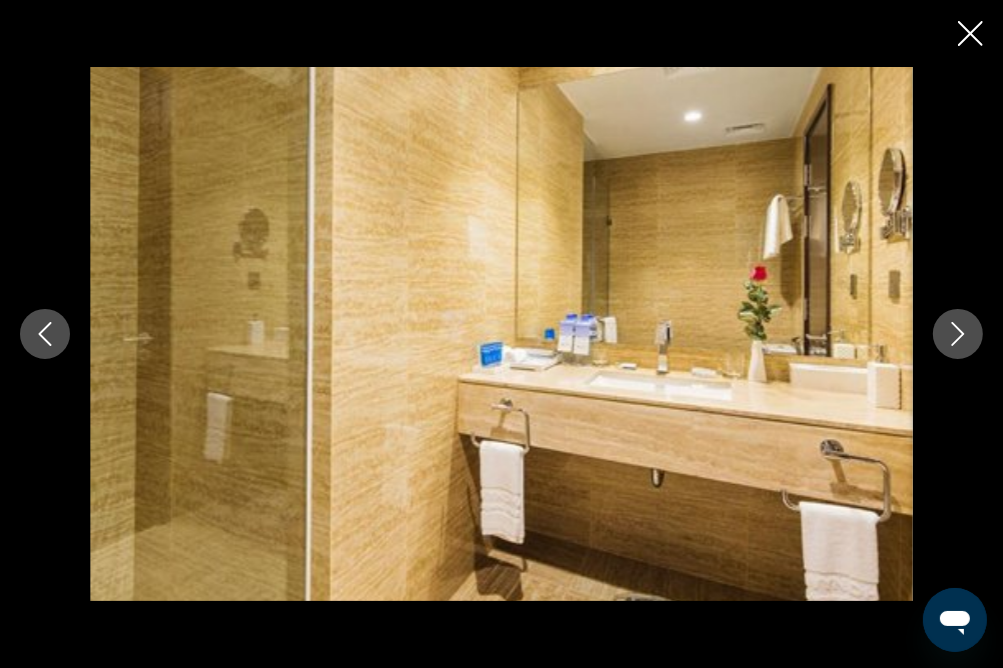click 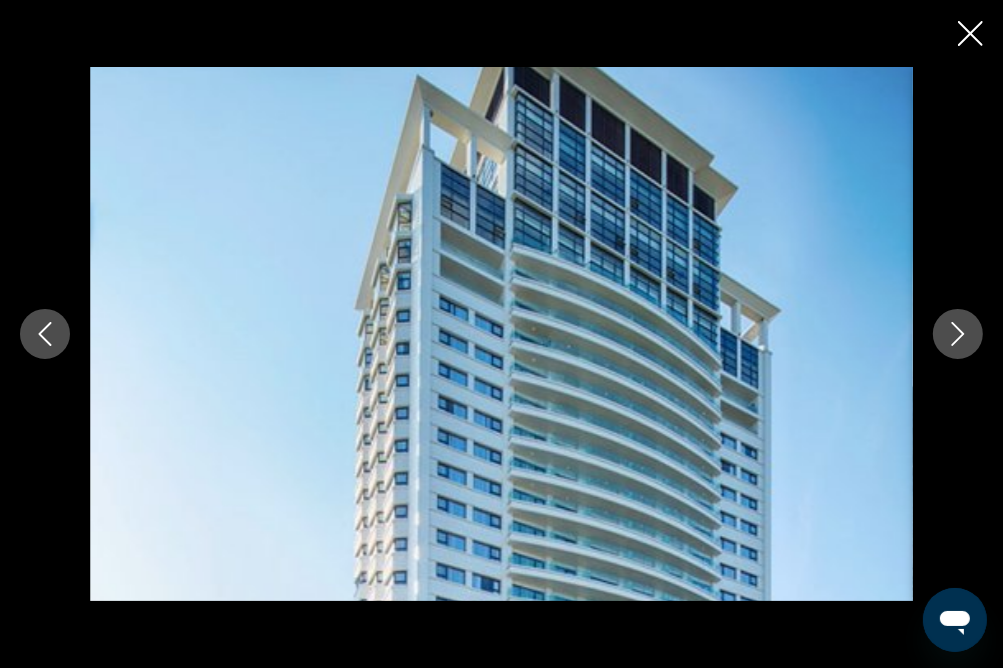 click 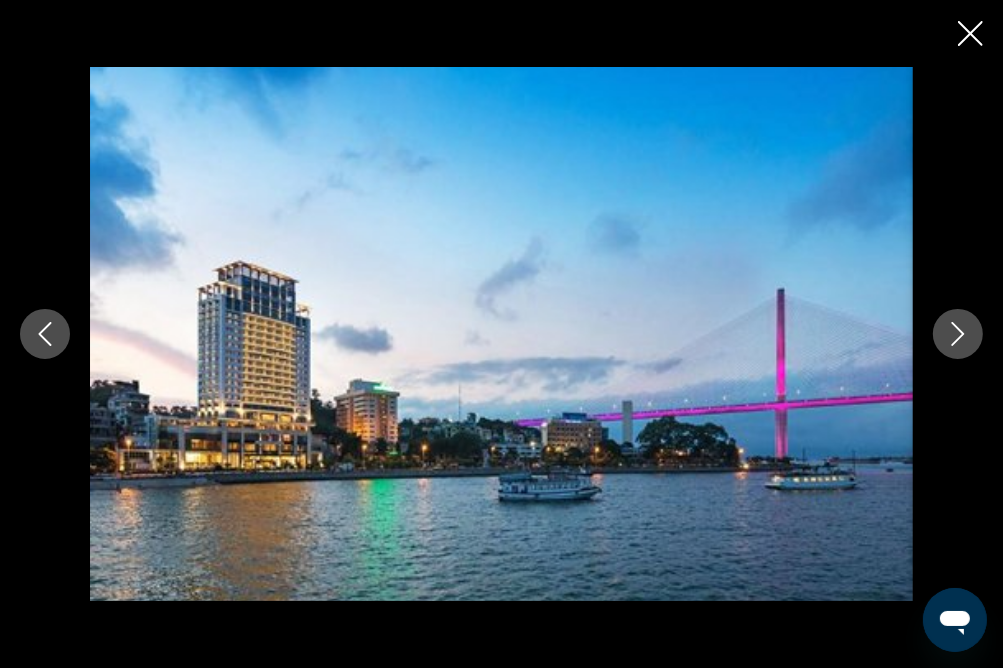 click 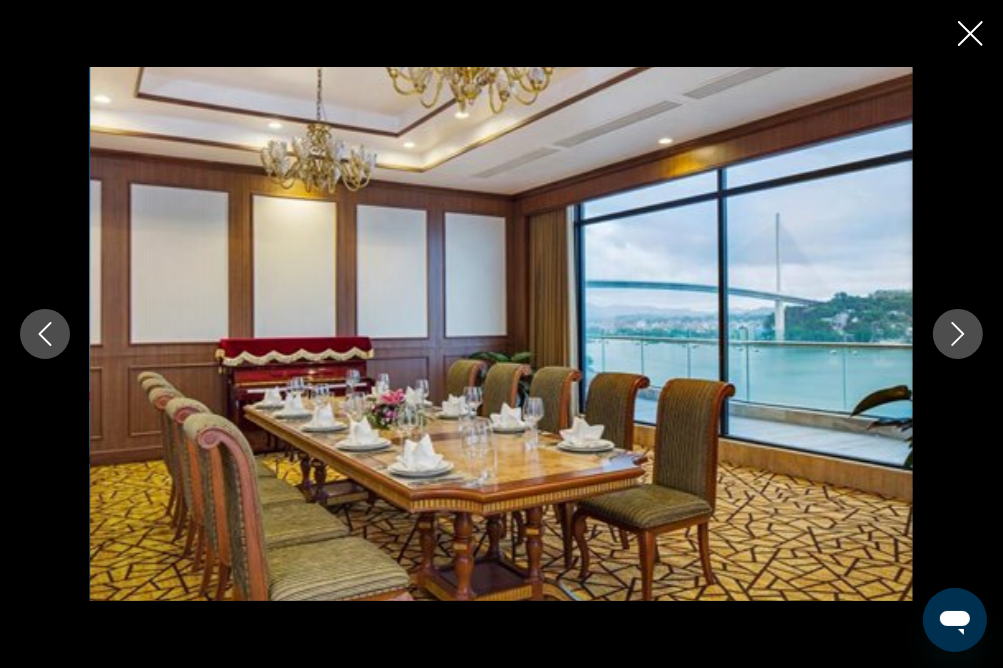 click 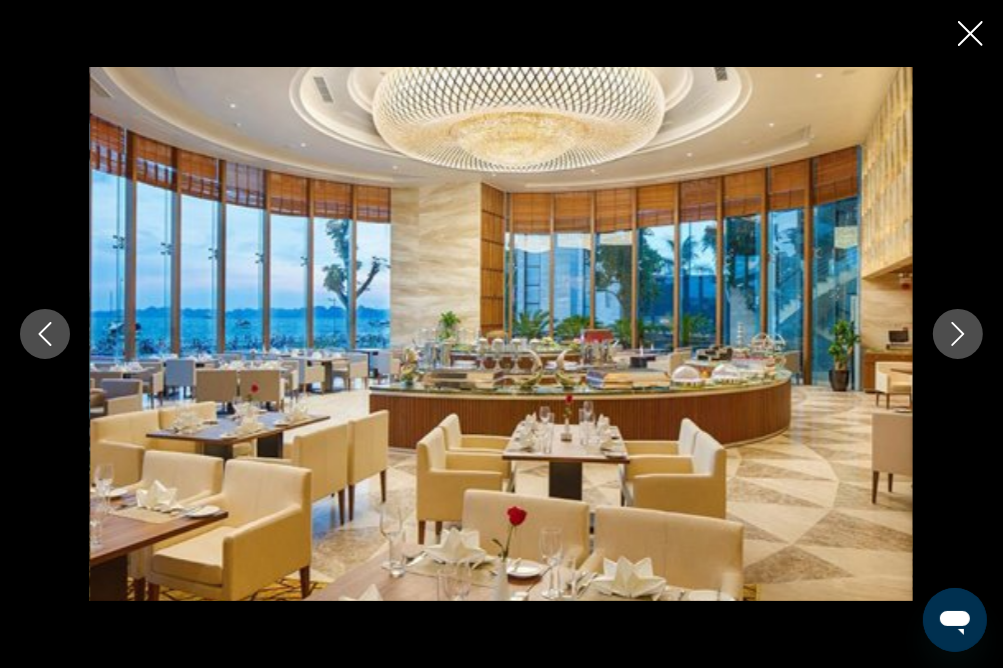 click 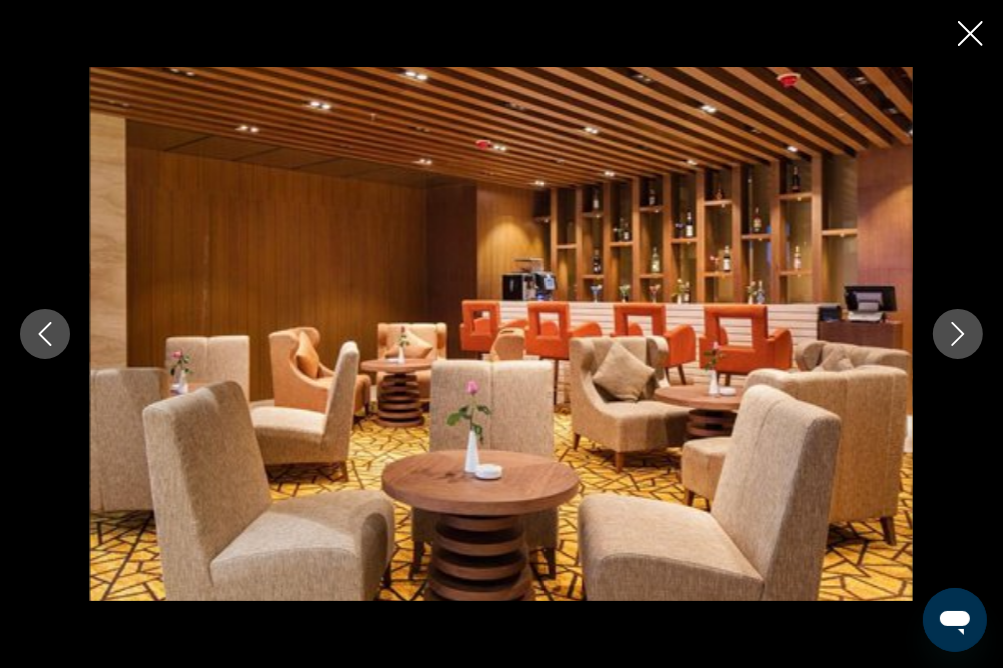 click 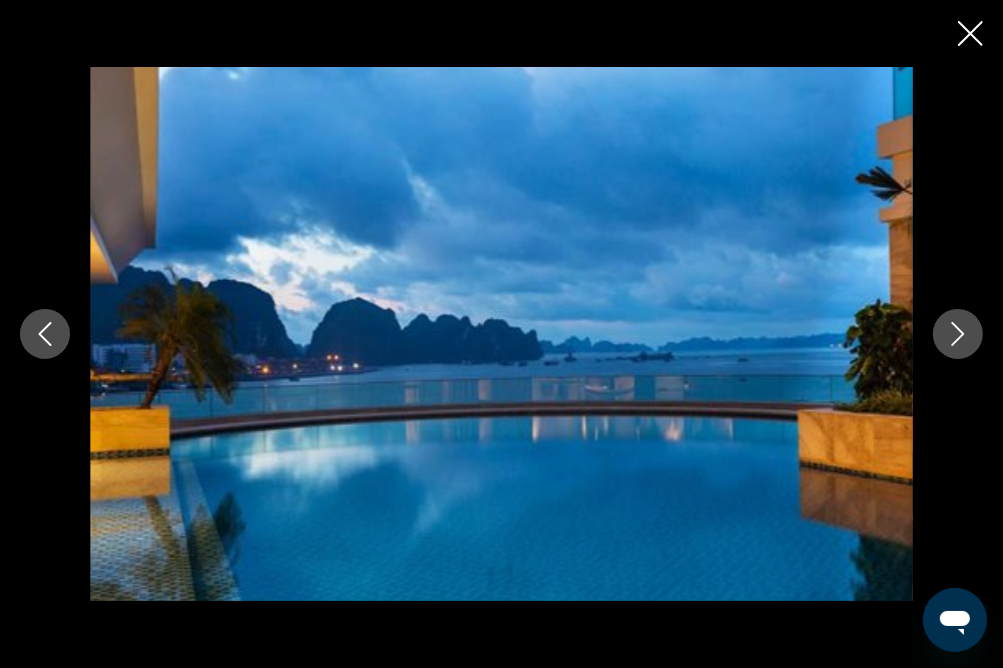 click 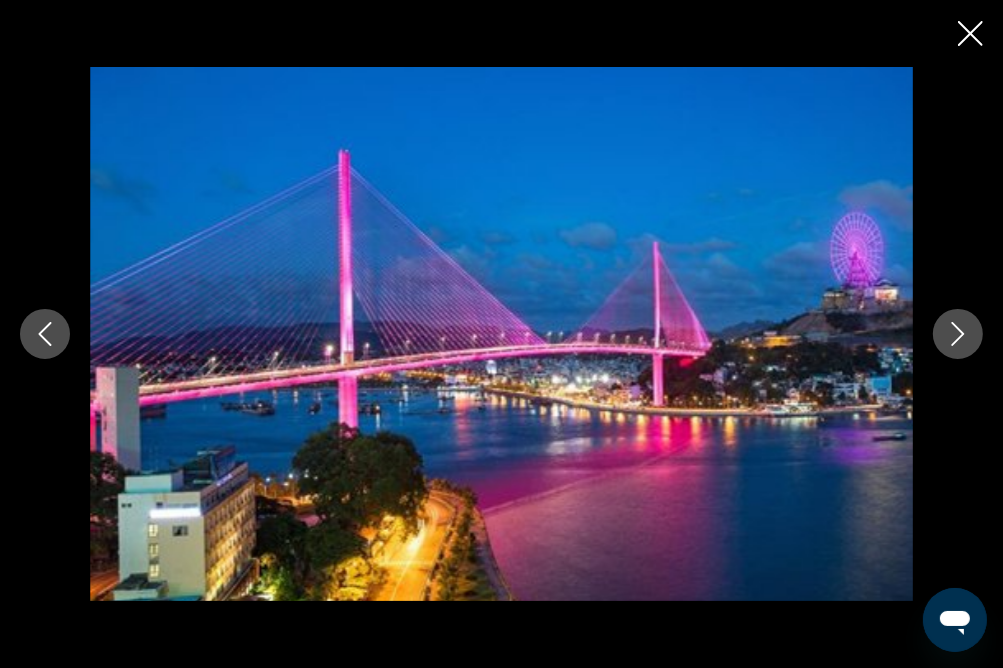 click 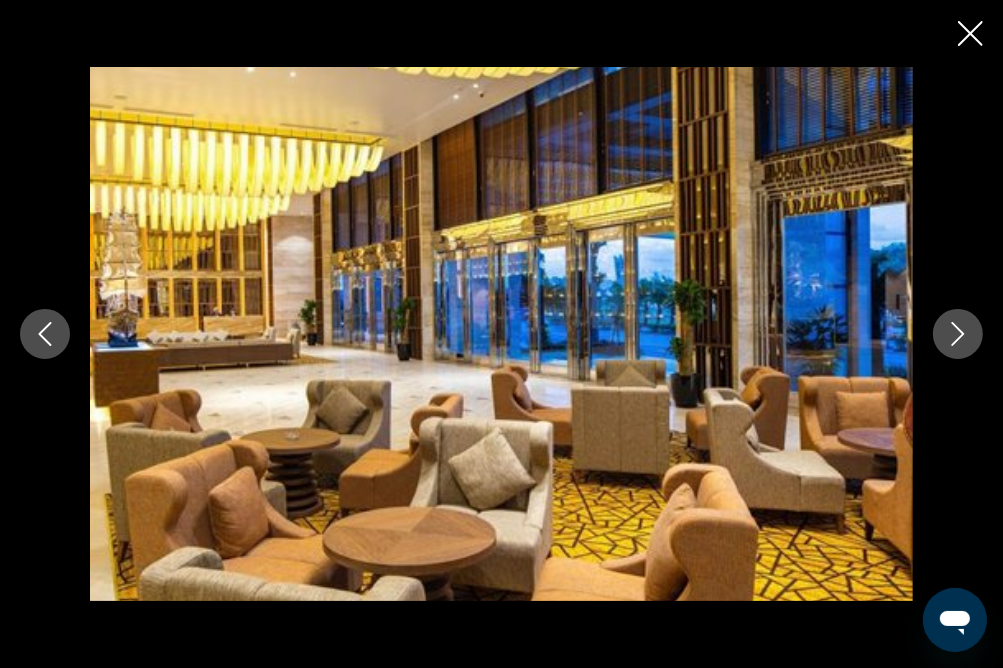 click 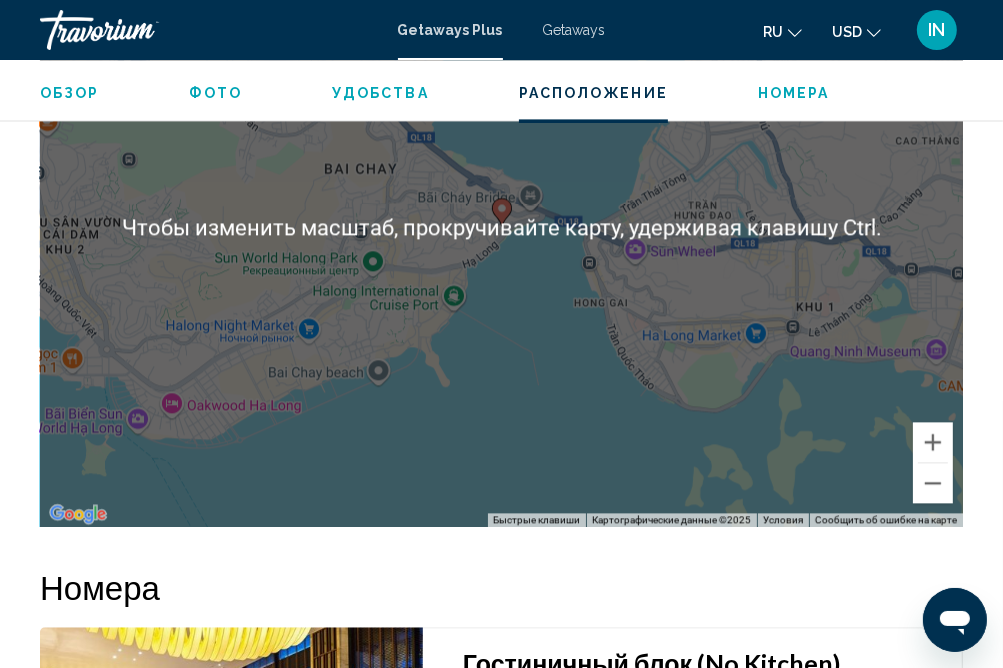 scroll, scrollTop: 2797, scrollLeft: 0, axis: vertical 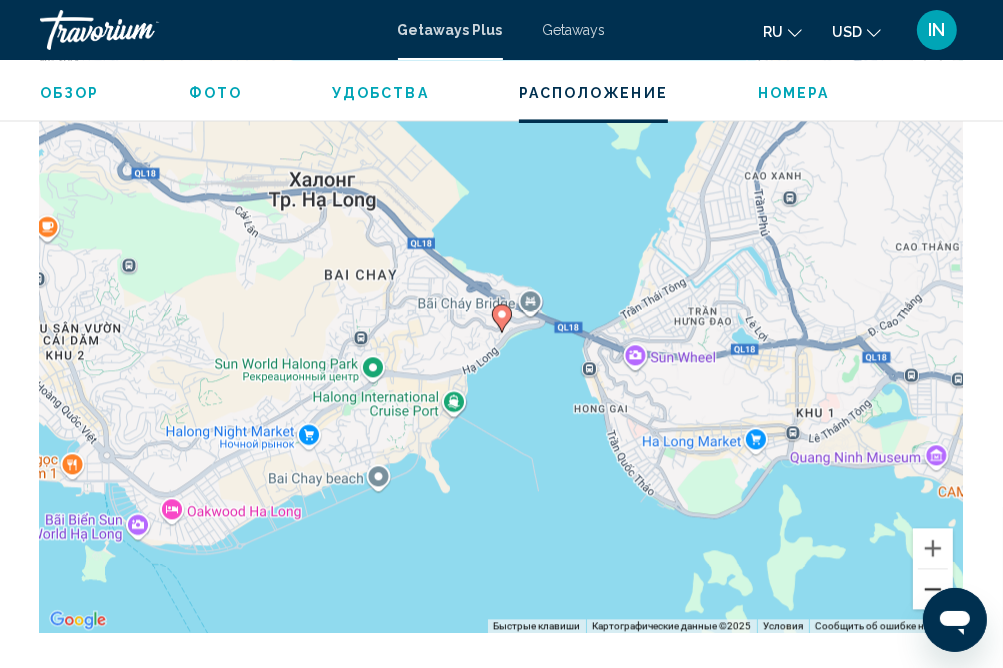 click at bounding box center [933, 589] 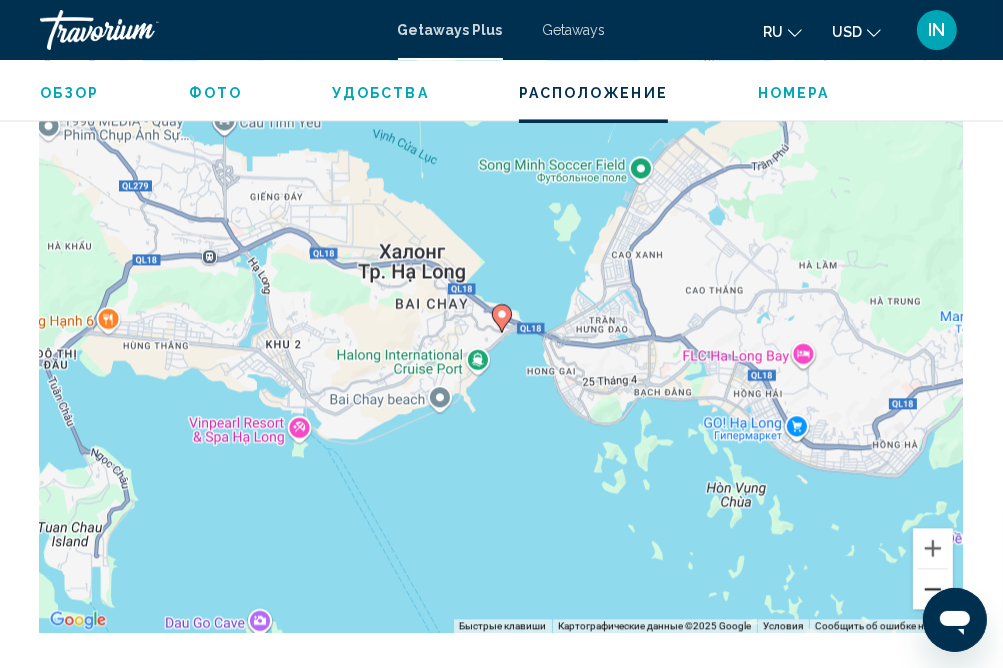 click at bounding box center (933, 589) 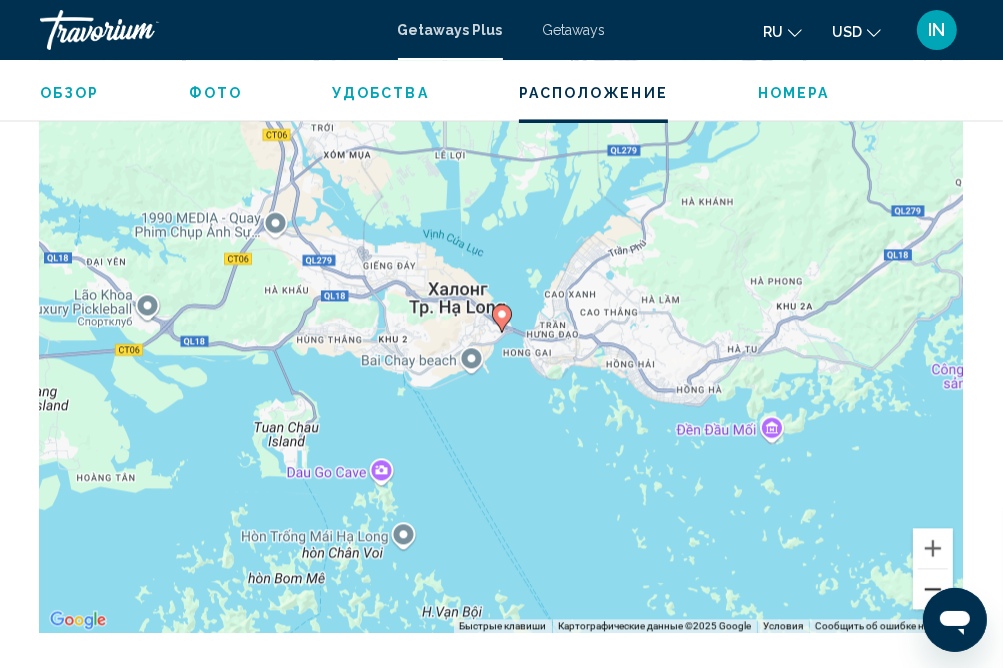 click at bounding box center (933, 589) 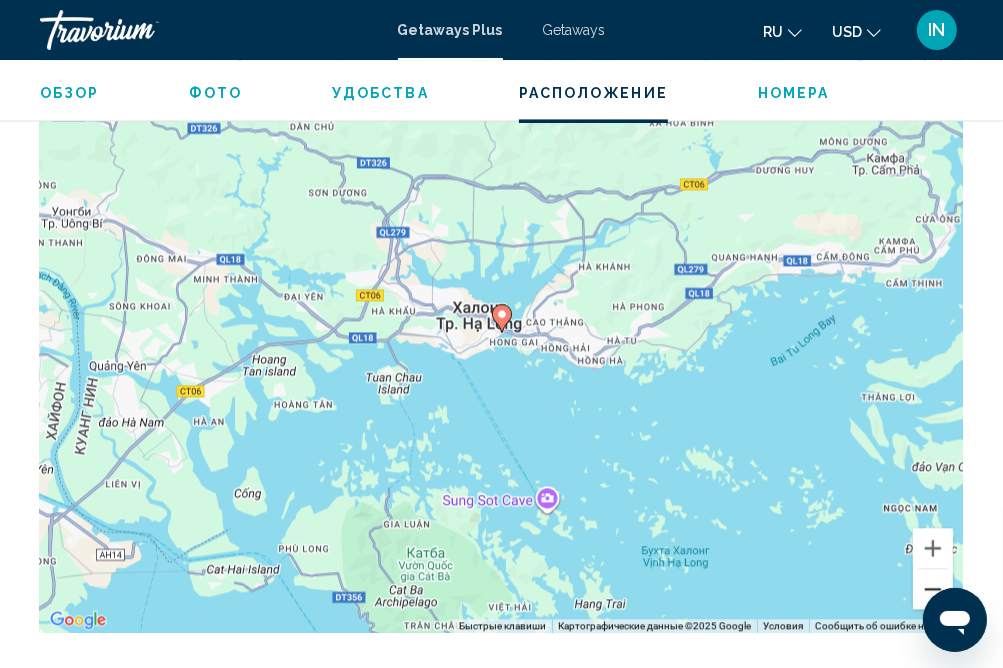 click at bounding box center [933, 589] 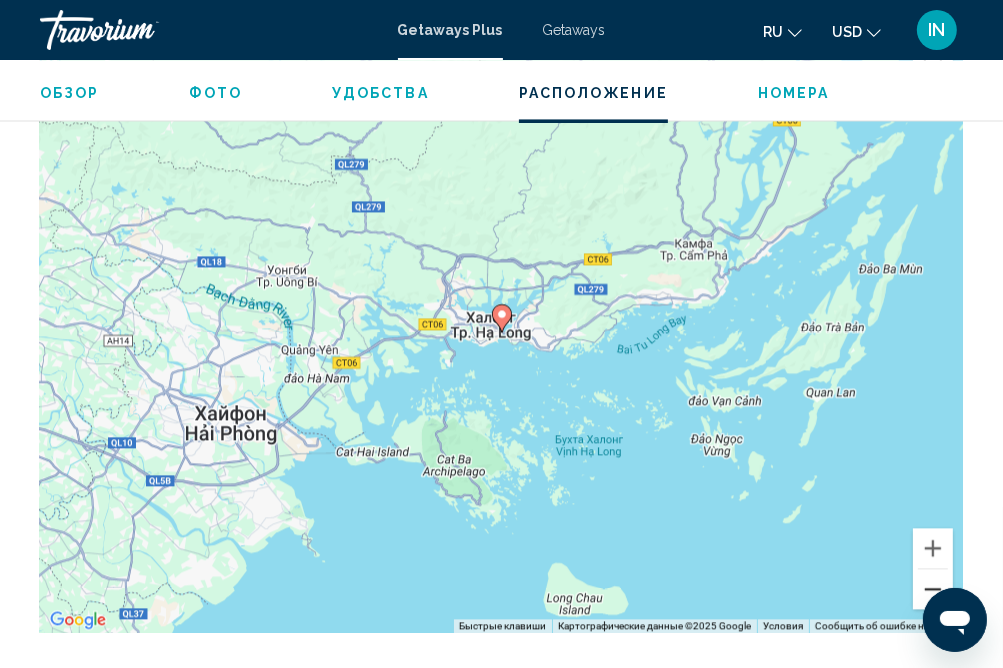 click at bounding box center (933, 589) 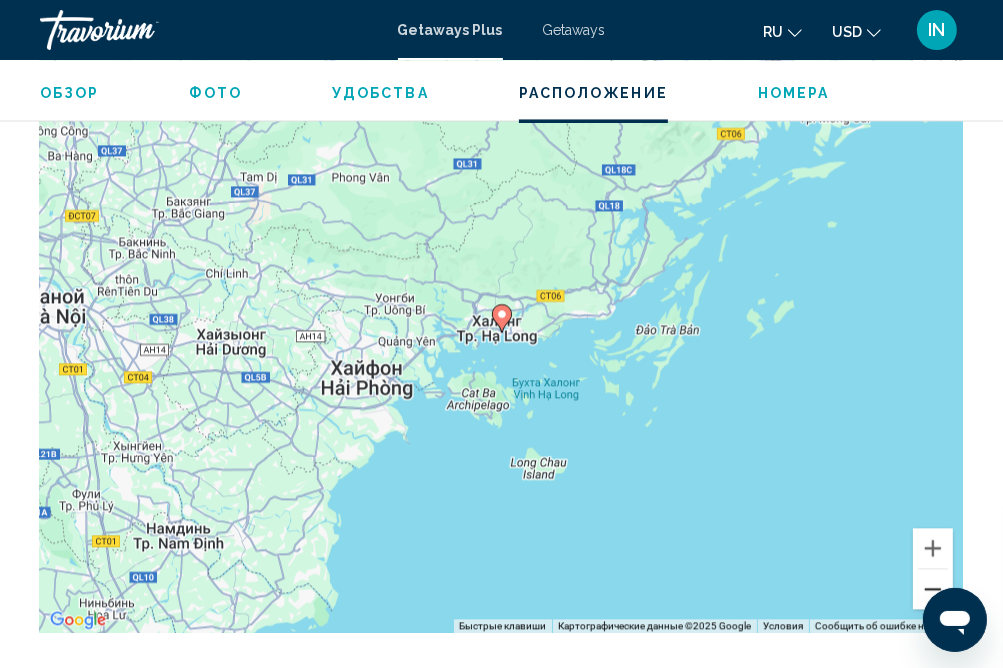 click at bounding box center [933, 589] 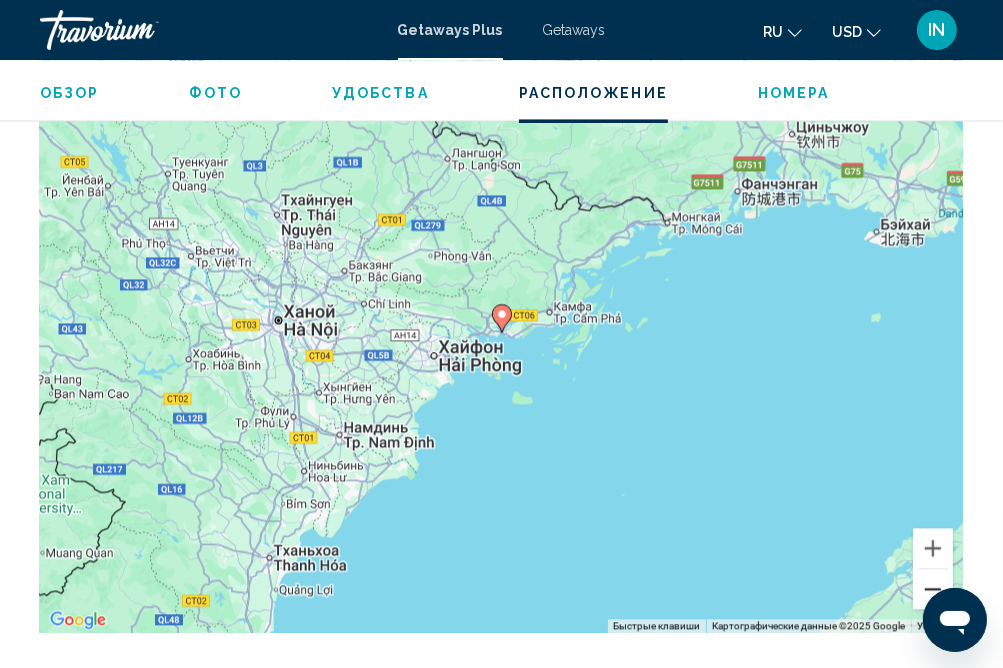 click at bounding box center (933, 589) 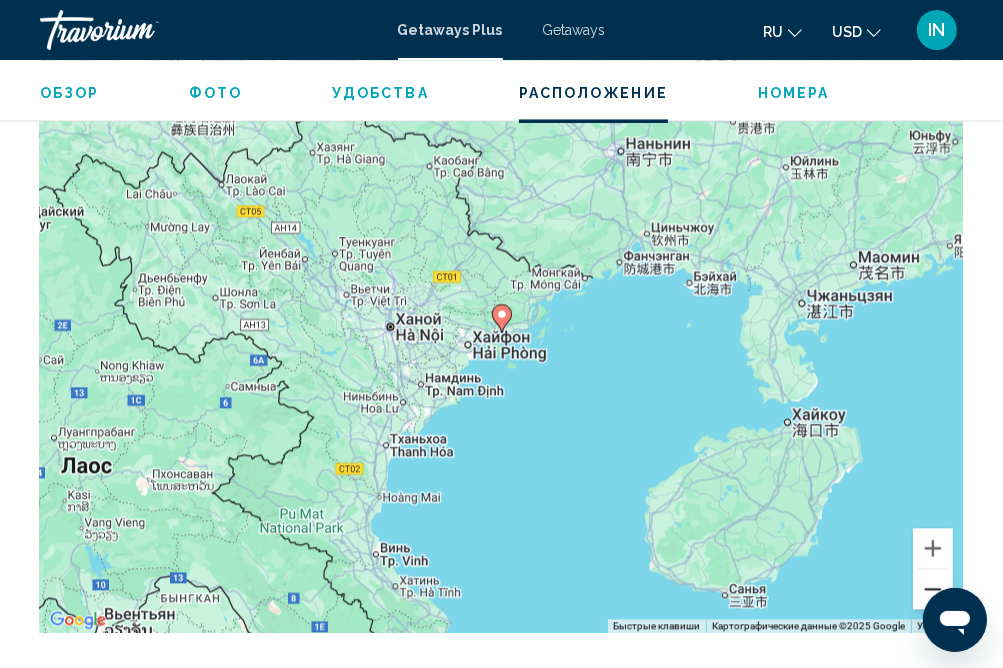 click at bounding box center [933, 589] 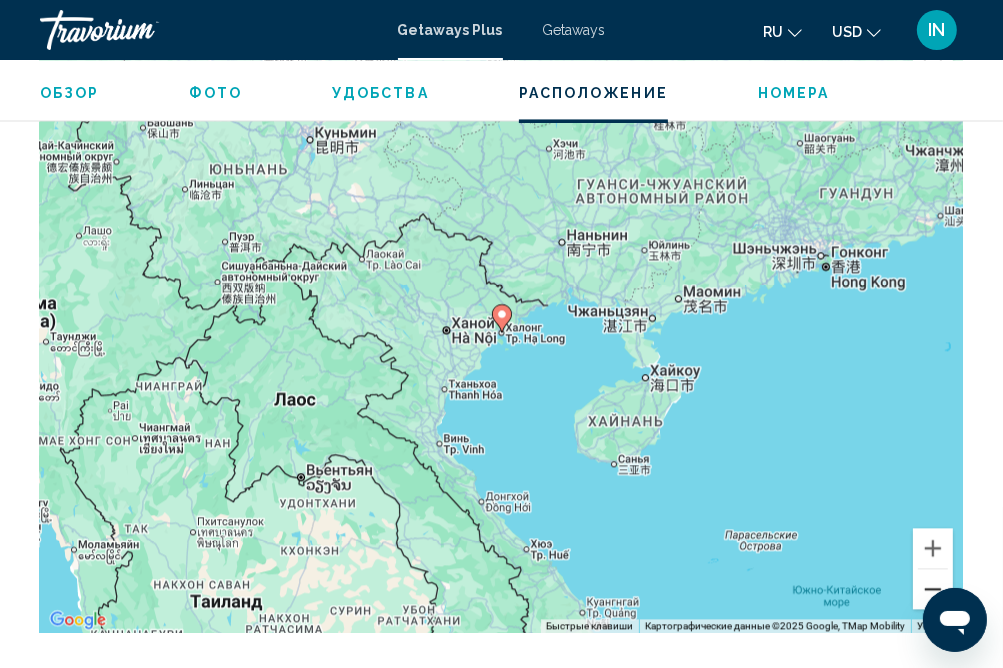 click at bounding box center (933, 589) 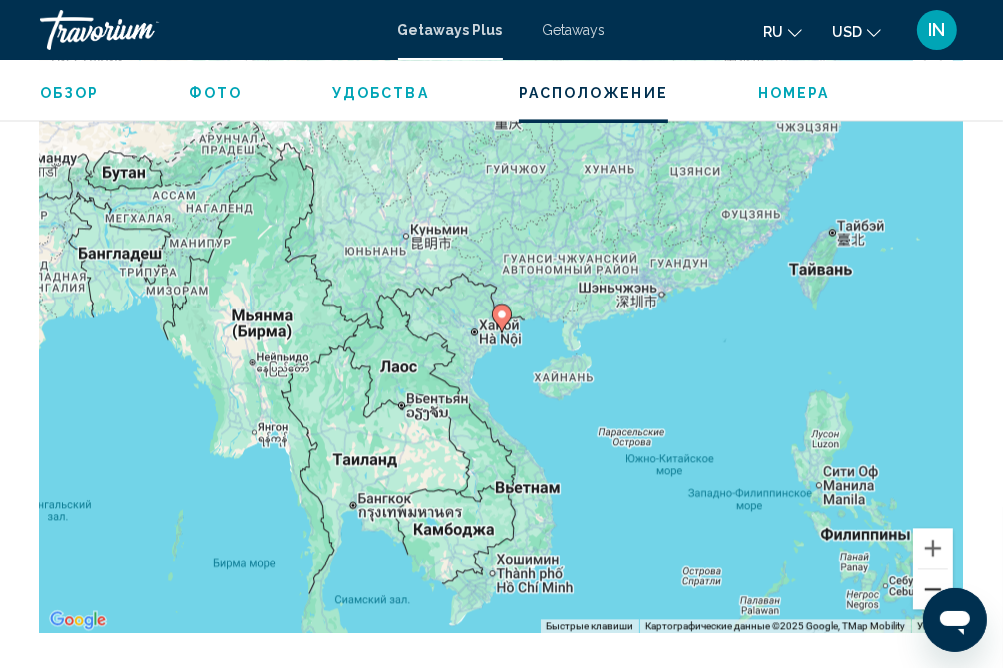 click at bounding box center (933, 589) 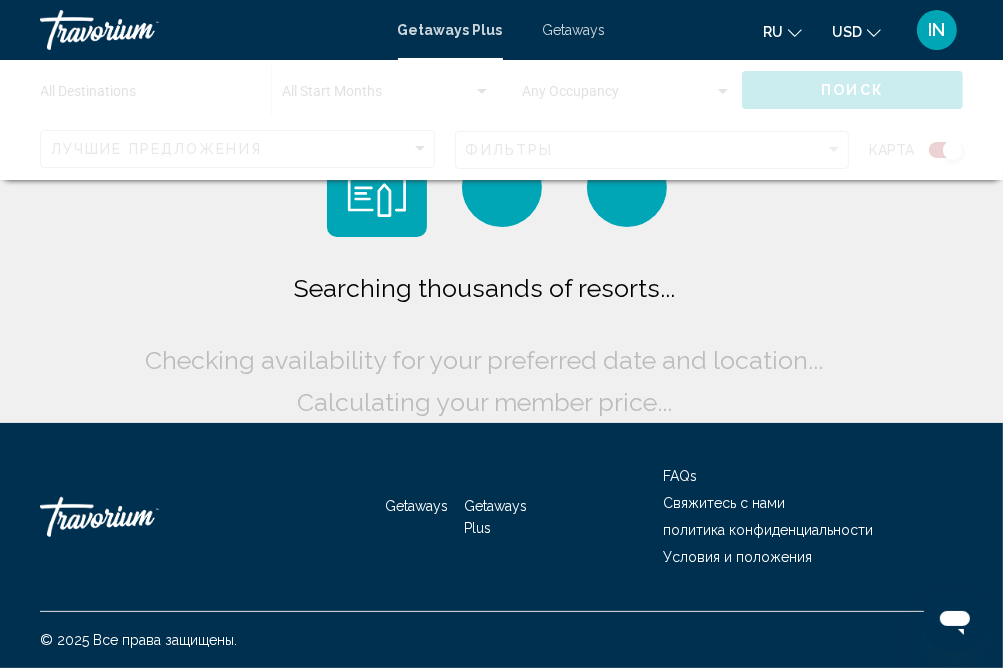 scroll, scrollTop: 0, scrollLeft: 0, axis: both 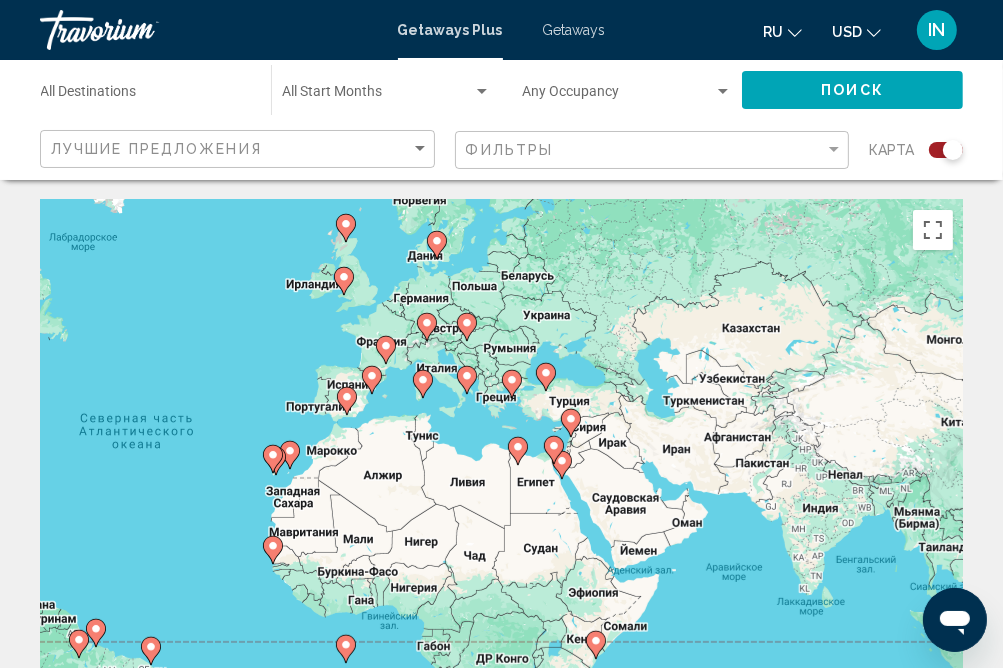 drag, startPoint x: 474, startPoint y: 348, endPoint x: 354, endPoint y: 350, distance: 120.01666 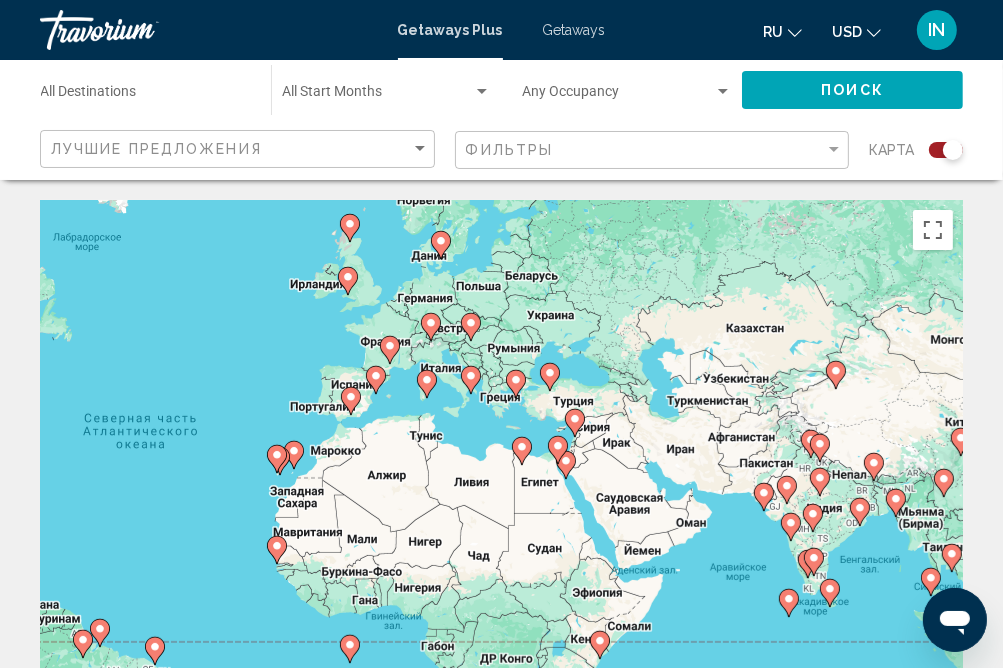 drag, startPoint x: 574, startPoint y: 381, endPoint x: 429, endPoint y: 371, distance: 145.34442 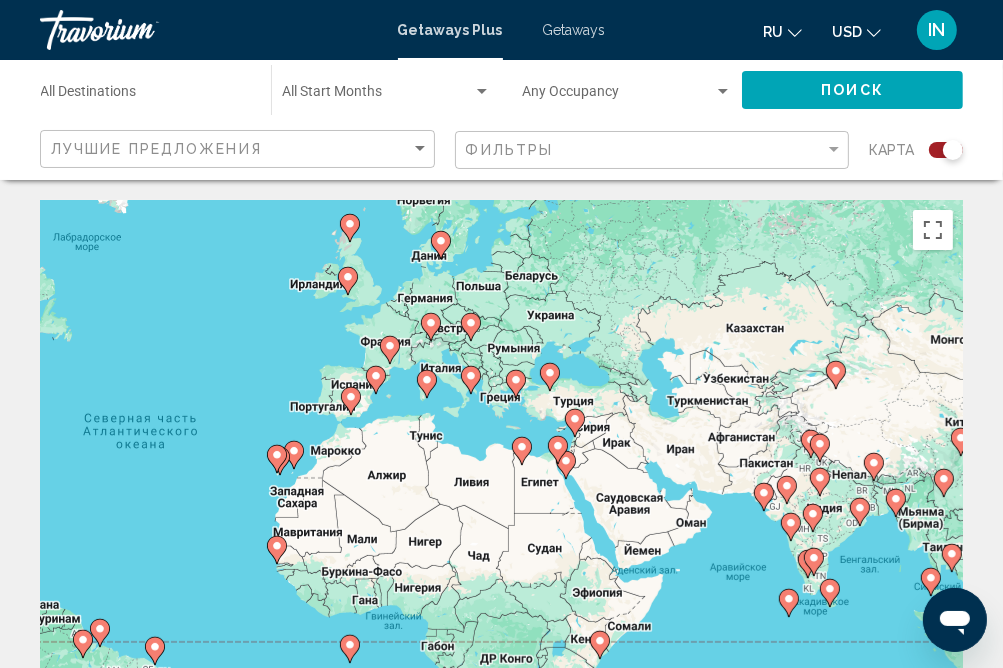drag, startPoint x: 696, startPoint y: 350, endPoint x: 533, endPoint y: 346, distance: 163.04907 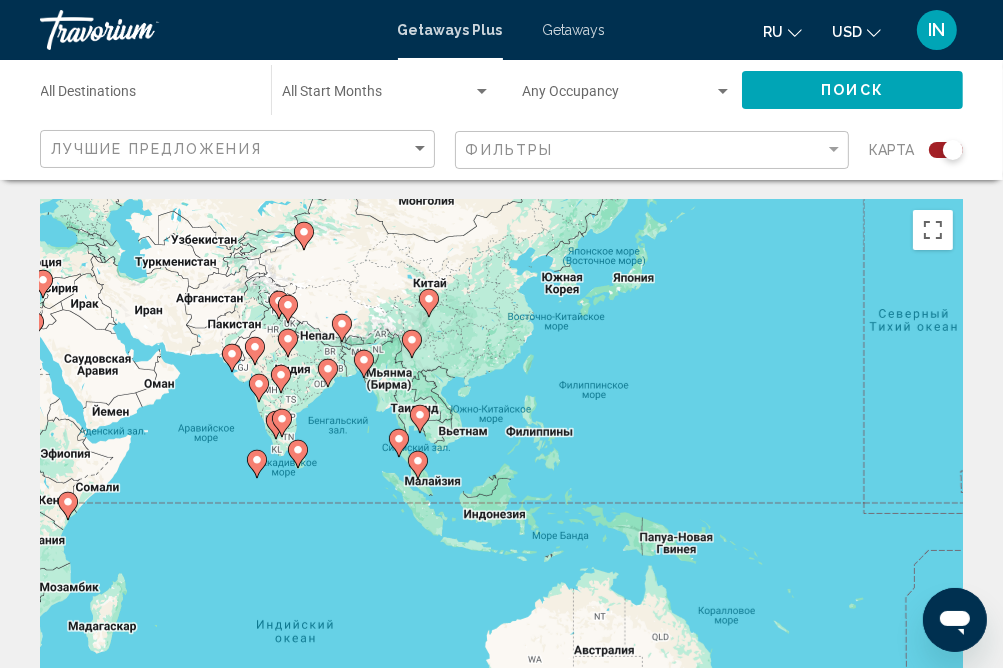 drag, startPoint x: 565, startPoint y: 353, endPoint x: 46, endPoint y: 206, distance: 539.4163 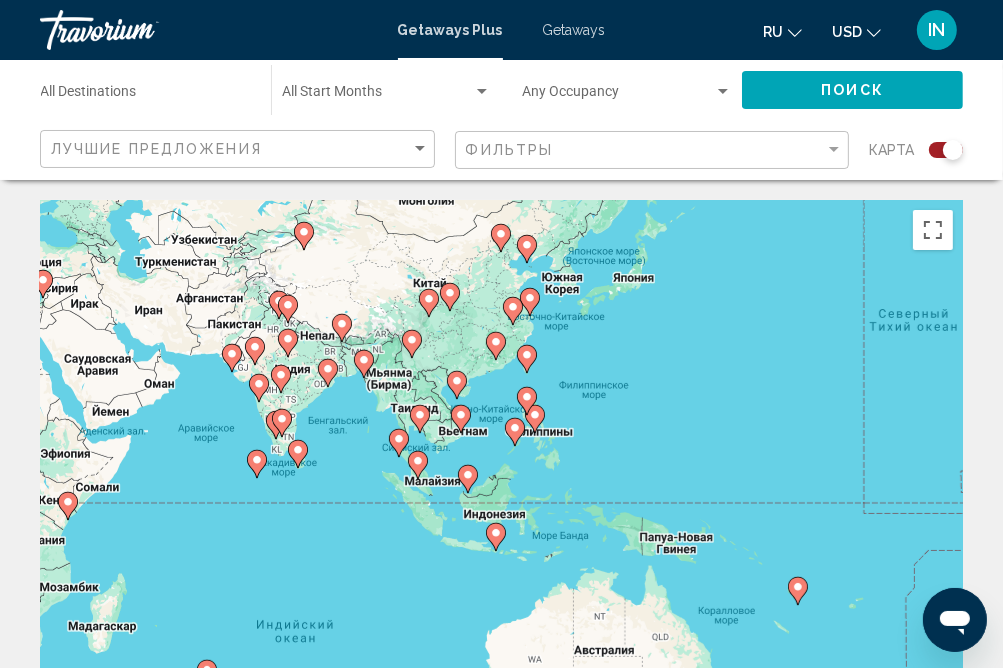 click on "Чтобы активировать перетаскивание с помощью клавиатуры, нажмите Alt + Ввод. После этого перемещайте маркер, используя клавиши со стрелками. Чтобы завершить перетаскивание, нажмите клавишу Ввод. Чтобы отменить действие, нажмите клавишу Esc." at bounding box center [501, 500] 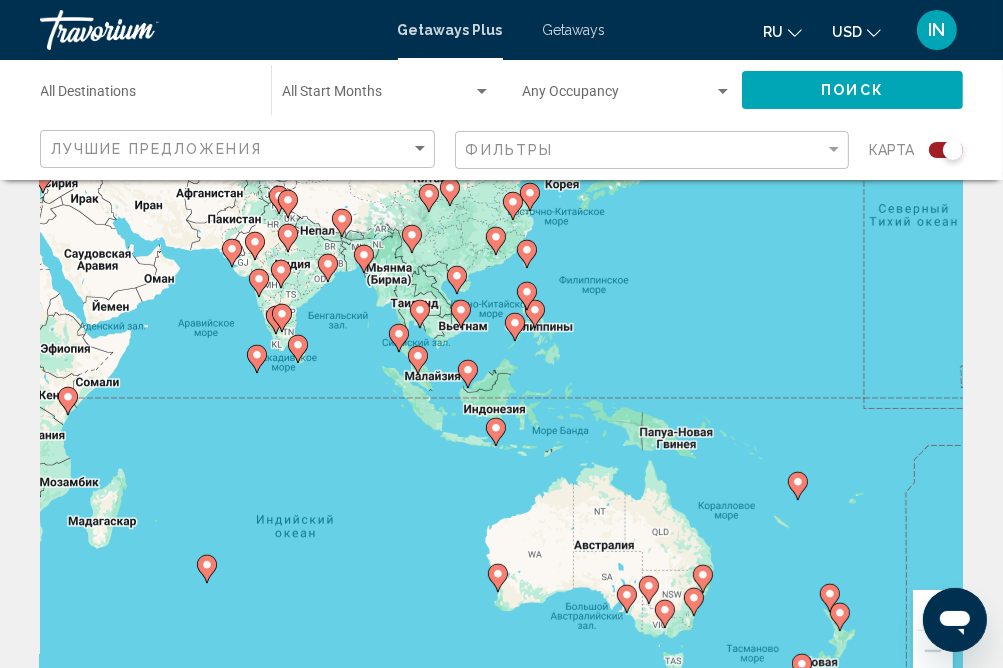 scroll, scrollTop: 316, scrollLeft: 0, axis: vertical 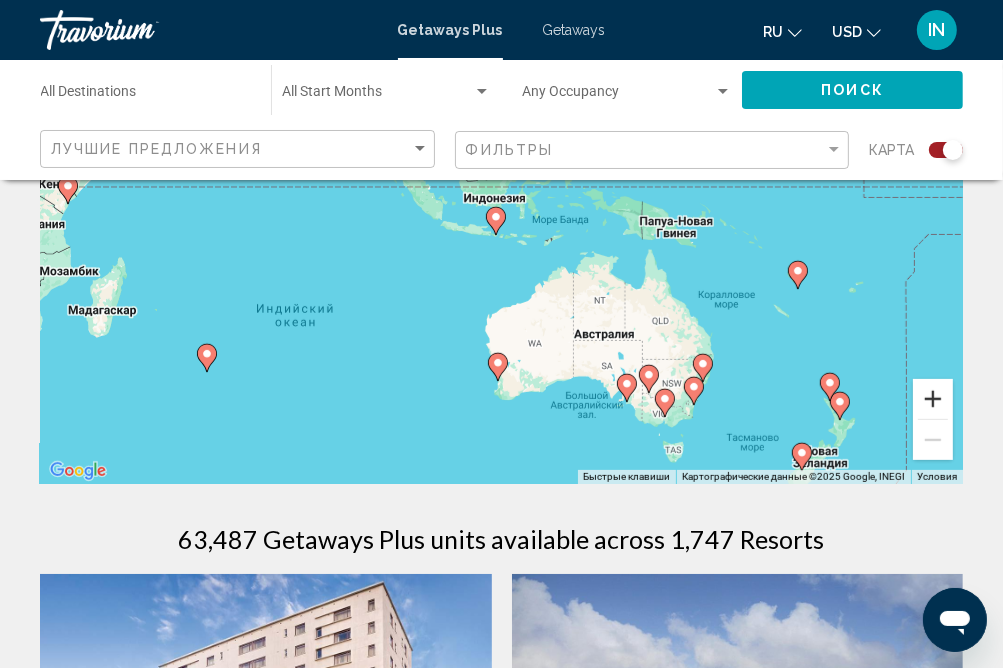click at bounding box center (933, 399) 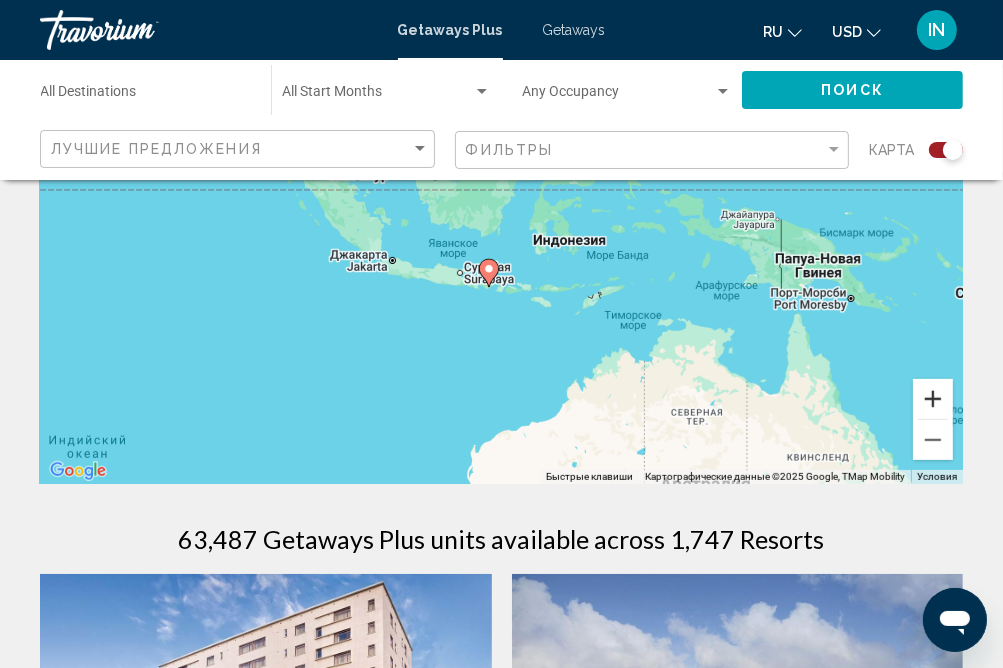 click at bounding box center [933, 399] 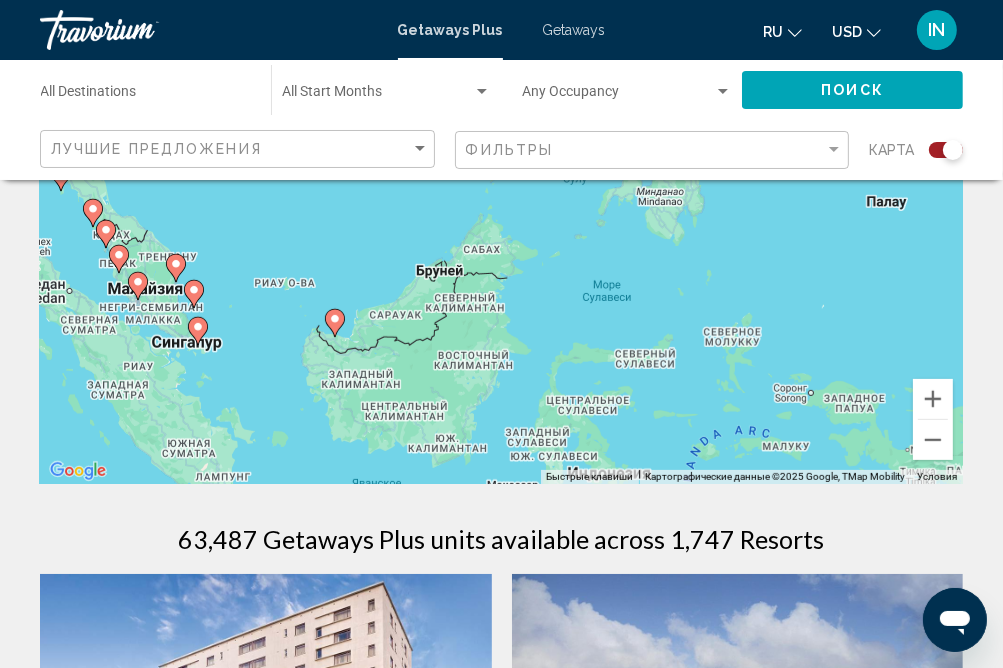 drag, startPoint x: 688, startPoint y: 258, endPoint x: 658, endPoint y: 437, distance: 181.49655 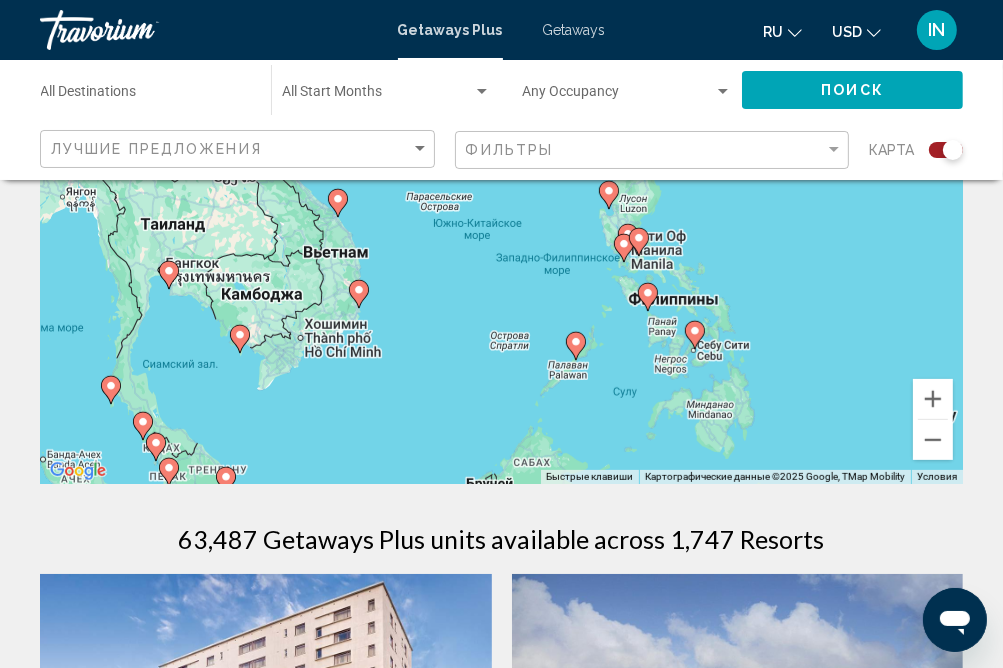 drag, startPoint x: 253, startPoint y: 241, endPoint x: 304, endPoint y: 463, distance: 227.78279 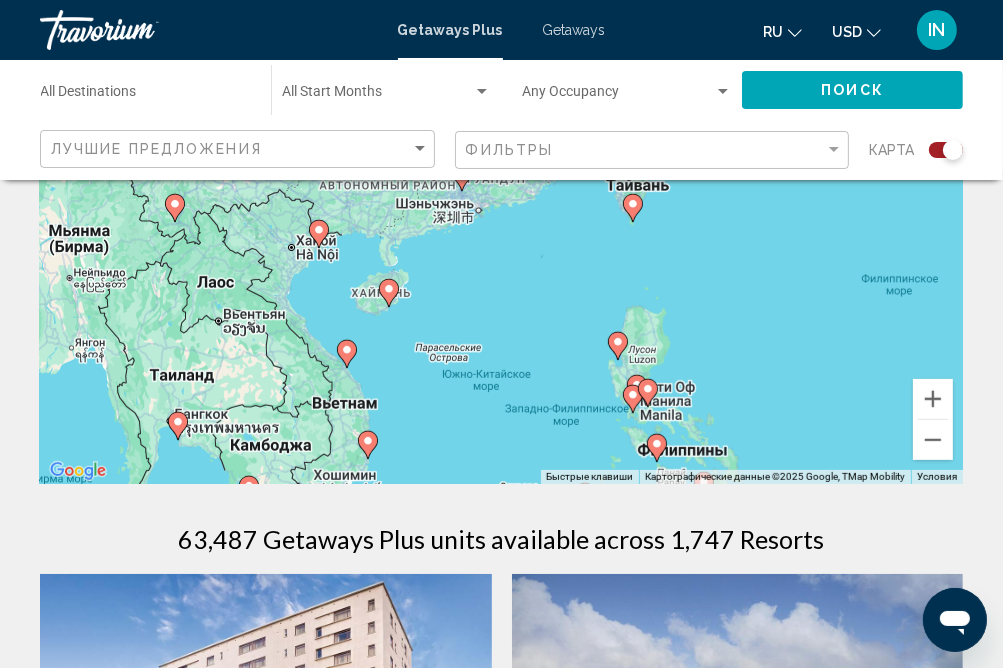 drag, startPoint x: 434, startPoint y: 299, endPoint x: 443, endPoint y: 454, distance: 155.26108 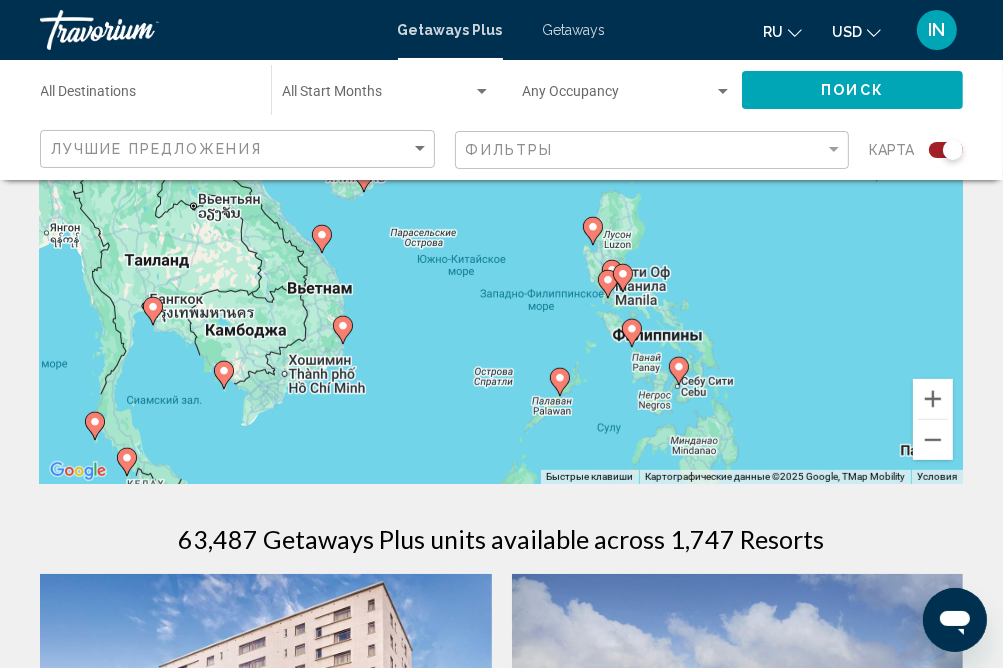 drag, startPoint x: 435, startPoint y: 411, endPoint x: 409, endPoint y: 291, distance: 122.78436 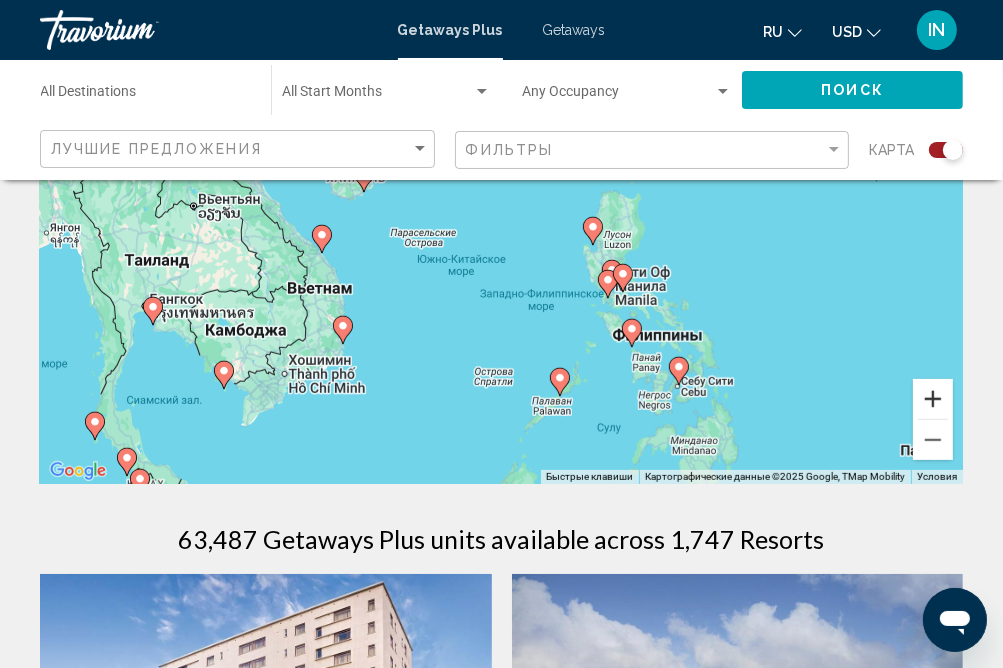 click at bounding box center (933, 399) 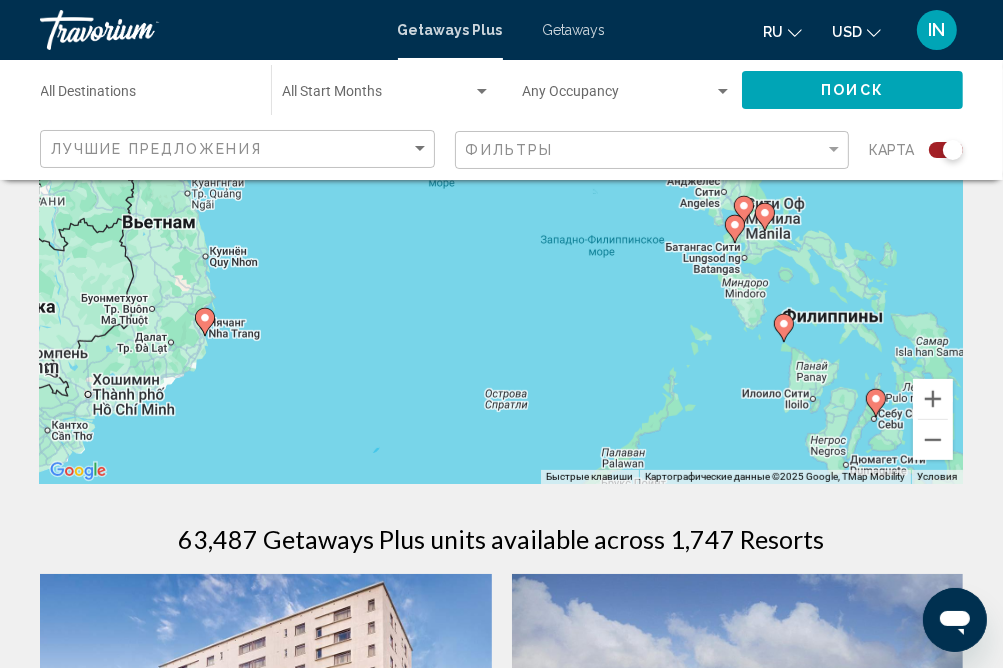 drag, startPoint x: 299, startPoint y: 423, endPoint x: 323, endPoint y: 244, distance: 180.60178 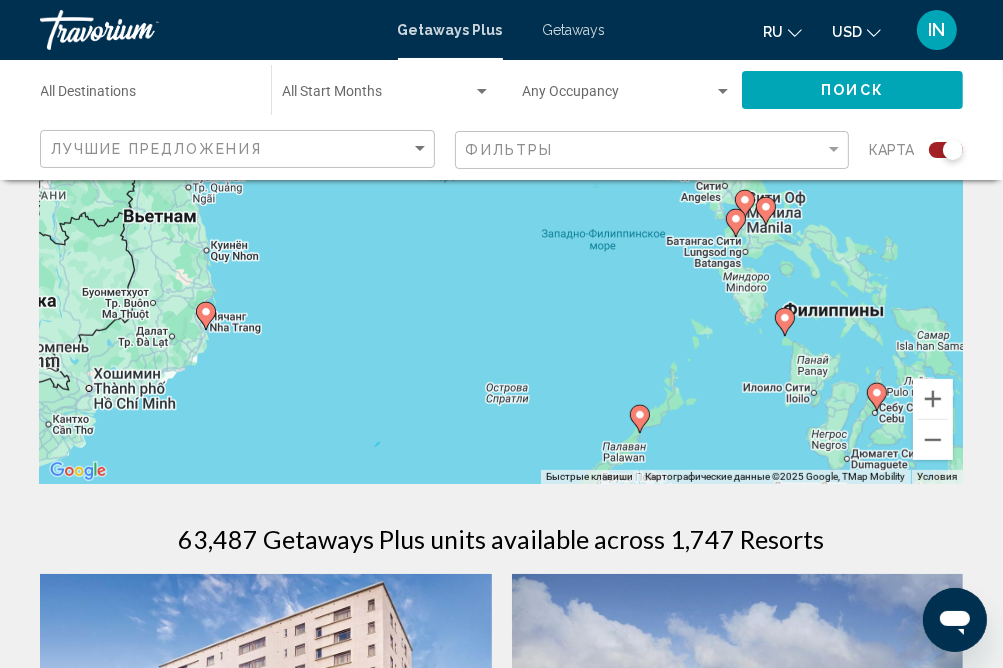 click 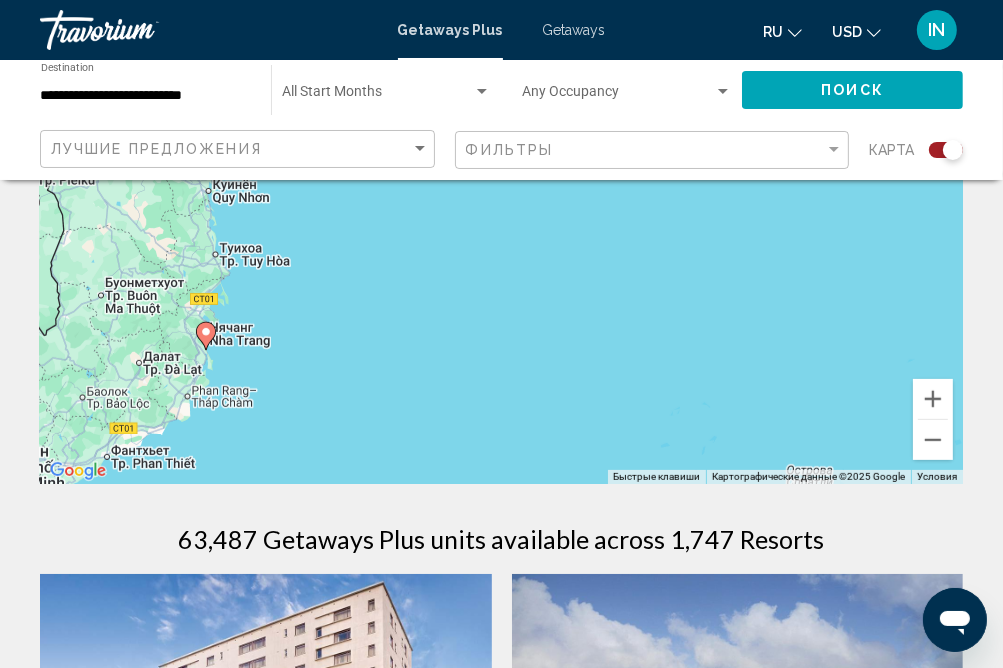 click 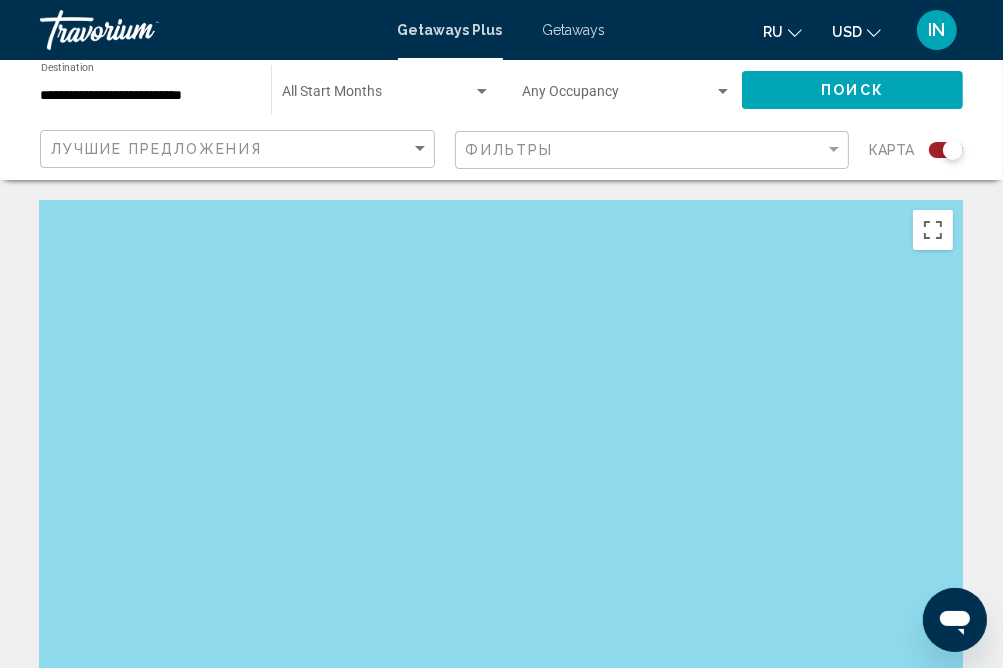 scroll, scrollTop: 422, scrollLeft: 0, axis: vertical 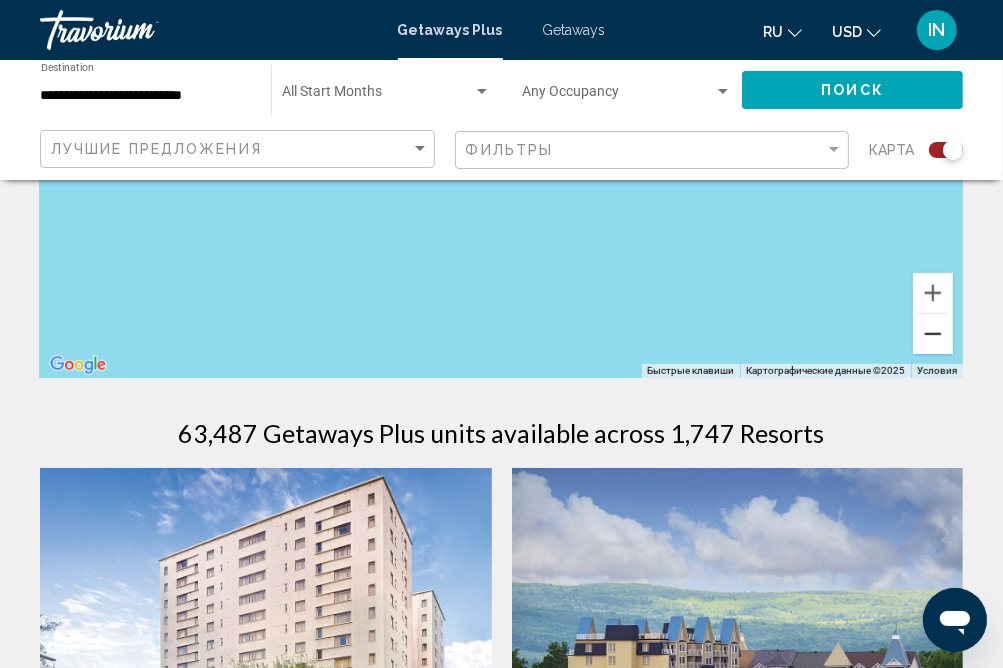 click at bounding box center (933, 334) 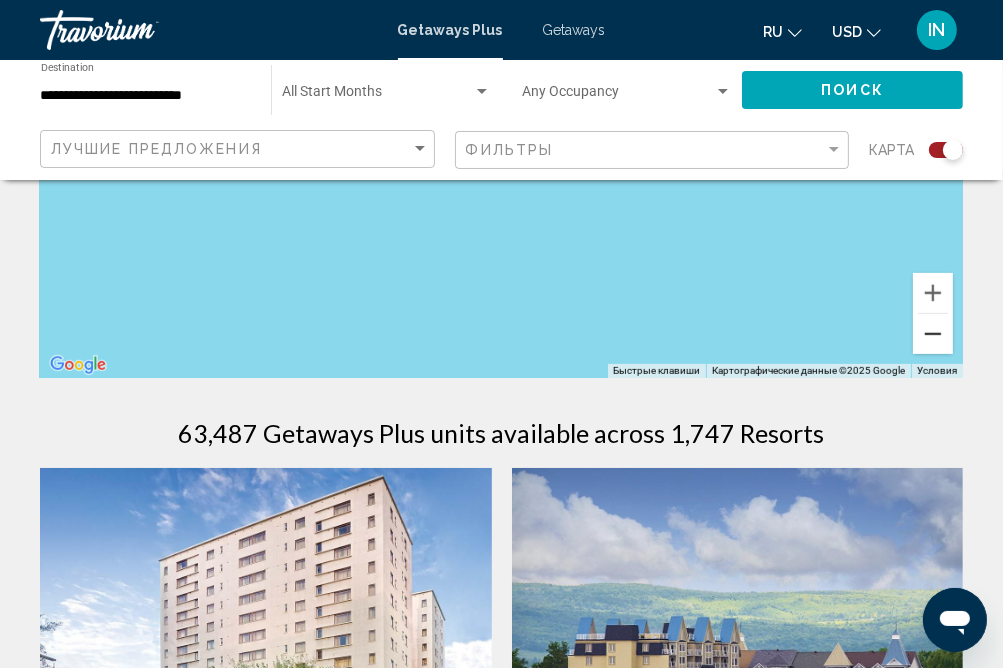 click at bounding box center (933, 334) 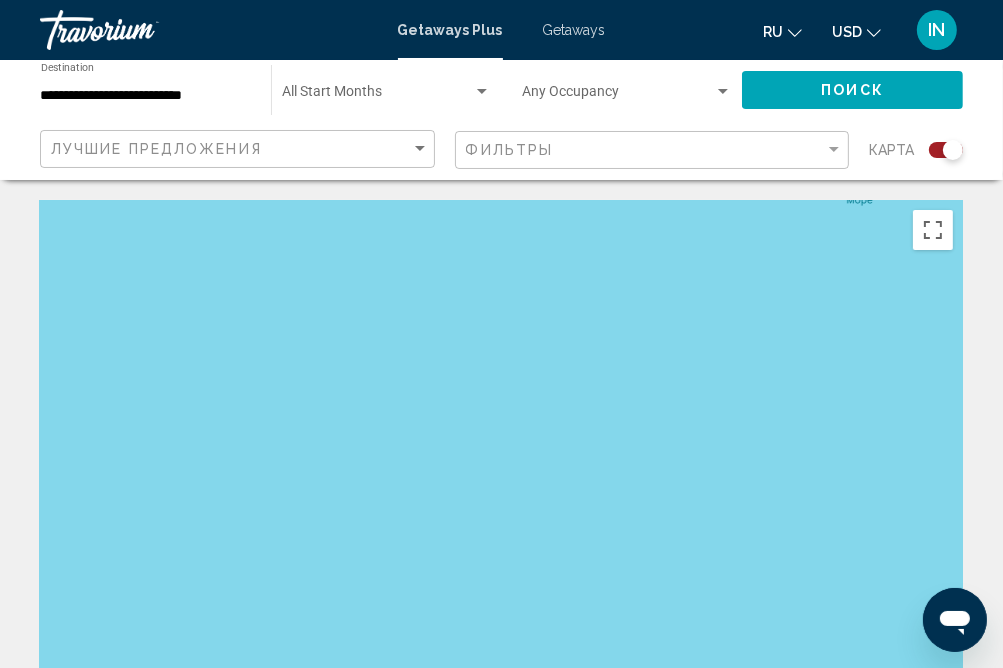 scroll, scrollTop: 316, scrollLeft: 0, axis: vertical 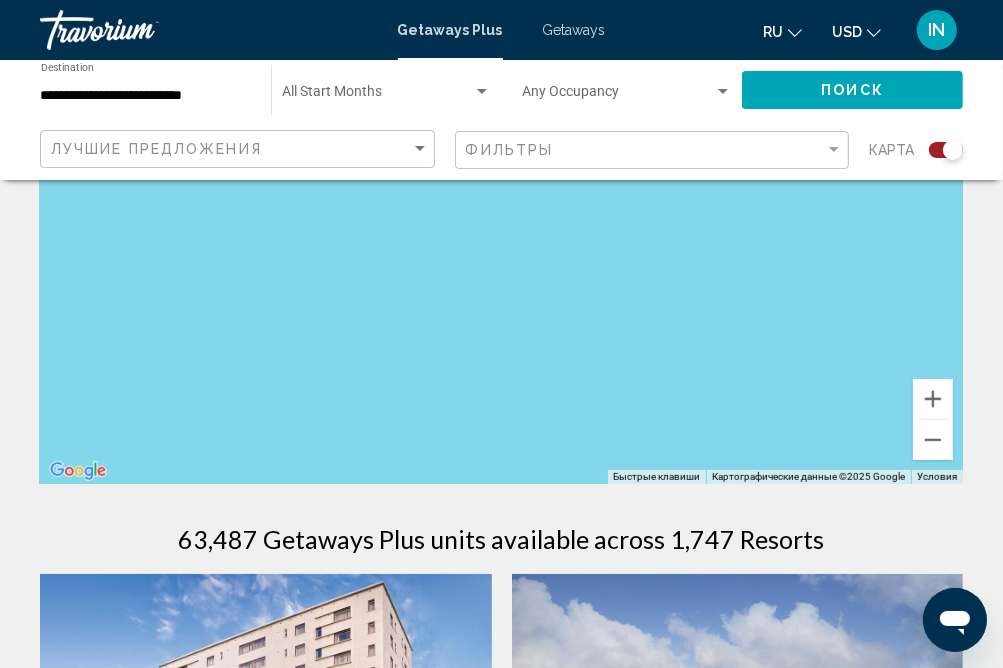drag, startPoint x: 622, startPoint y: 329, endPoint x: 586, endPoint y: 347, distance: 40.24922 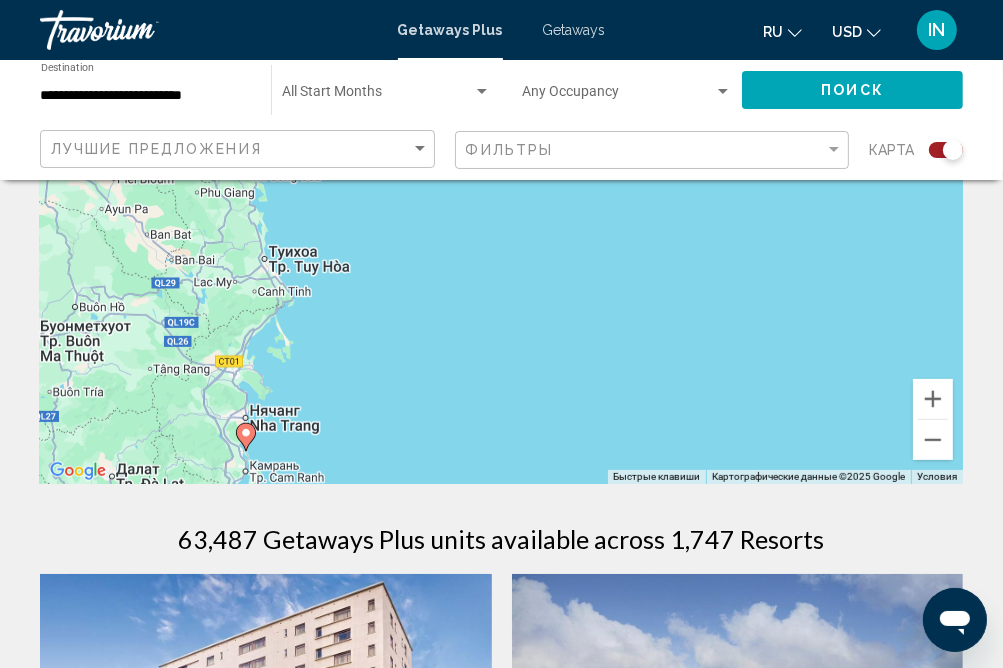 click on "Для навигации используйте клавиши со стрелками.  Чтобы активировать перетаскивание с помощью клавиатуры, нажмите Alt + Ввод. После этого перемещайте маркер, используя клавиши со стрелками. Чтобы завершить перетаскивание, нажмите клавишу Ввод. Чтобы отменить действие, нажмите клавишу Esc." at bounding box center [501, 184] 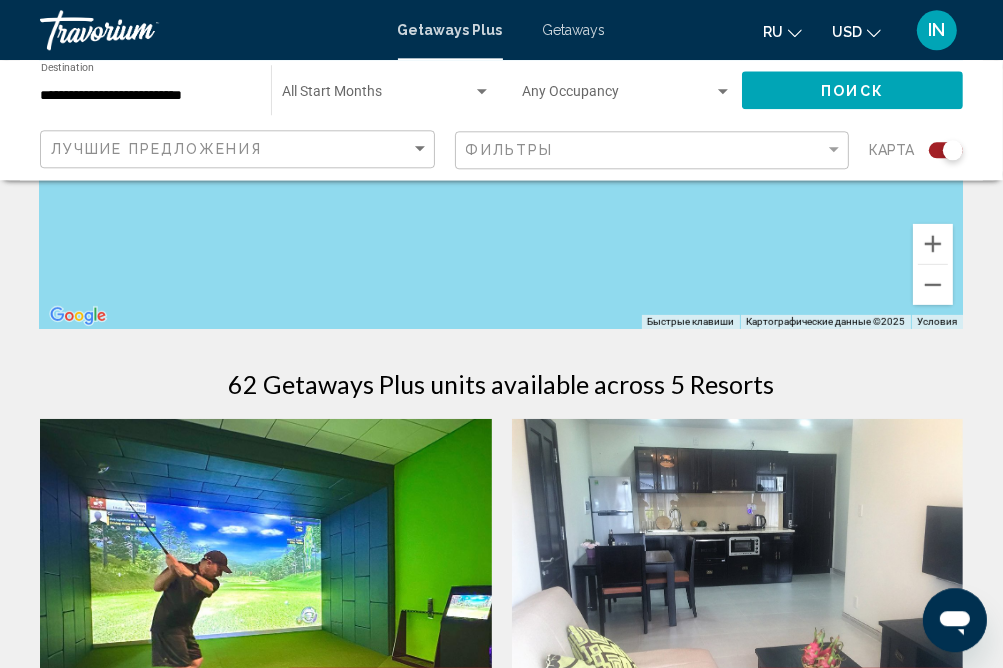 scroll, scrollTop: 739, scrollLeft: 0, axis: vertical 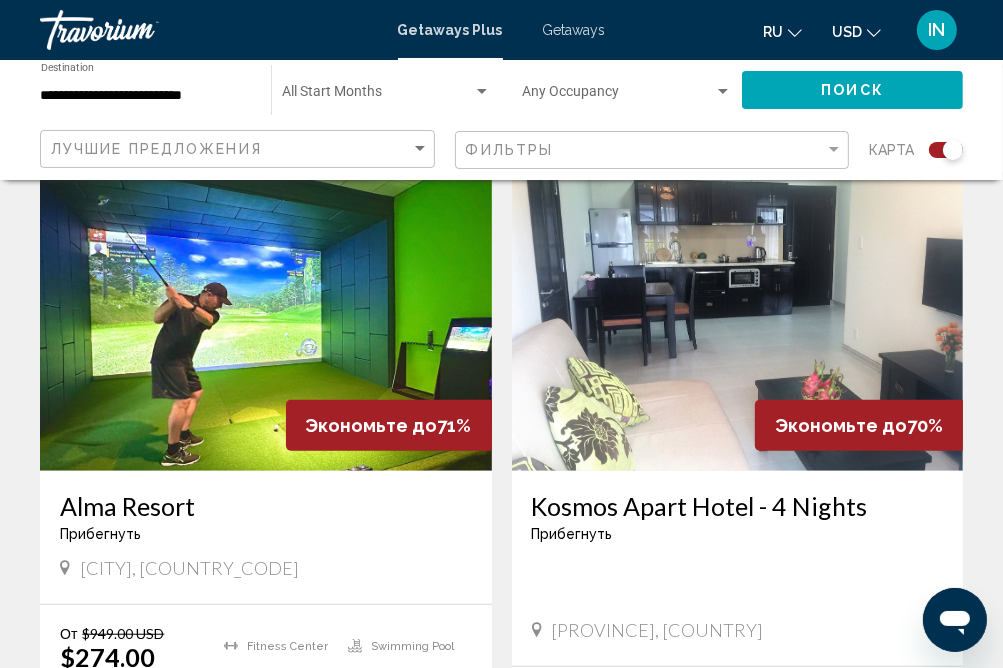 click at bounding box center (266, 311) 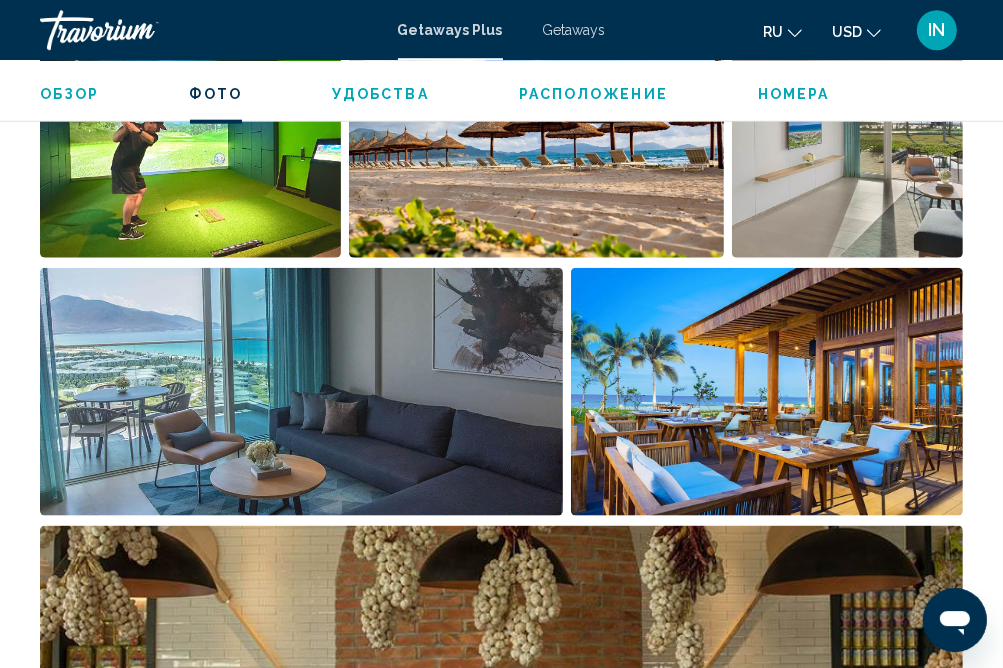 scroll, scrollTop: 1451, scrollLeft: 0, axis: vertical 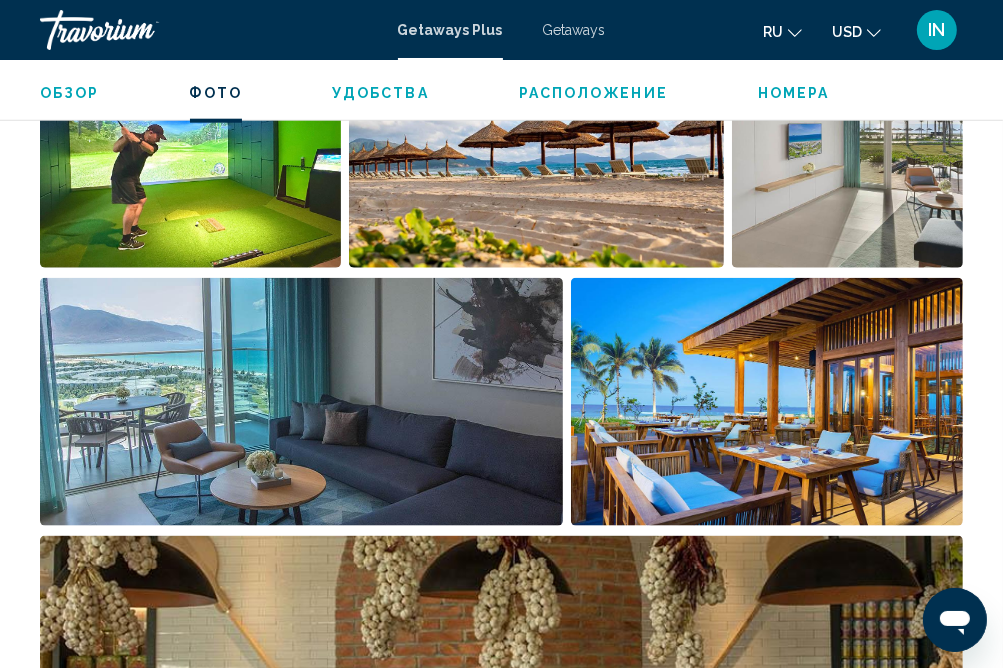 click at bounding box center [537, 144] 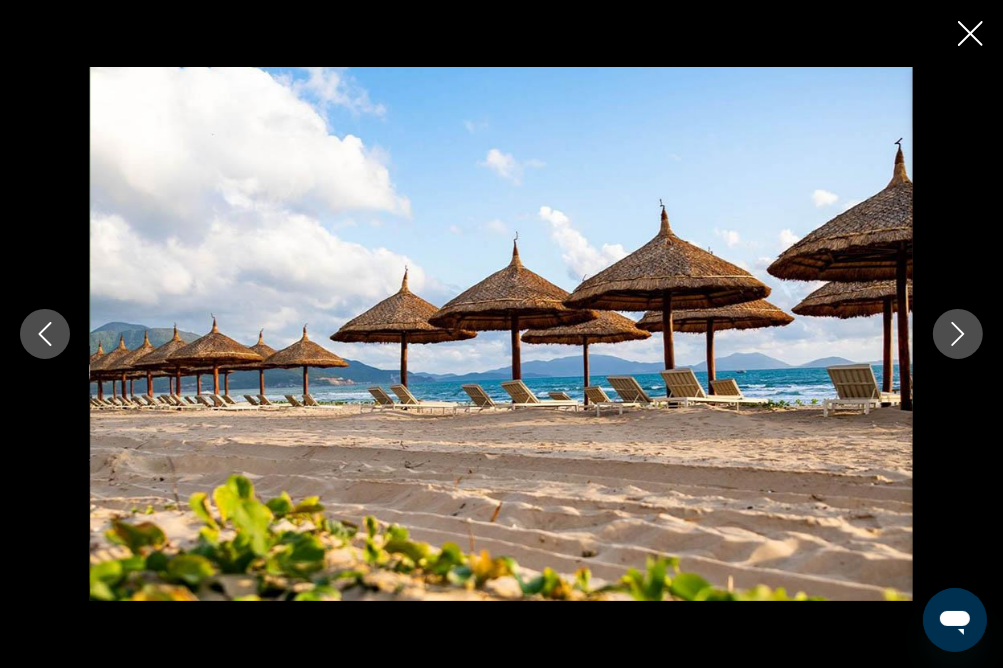 click 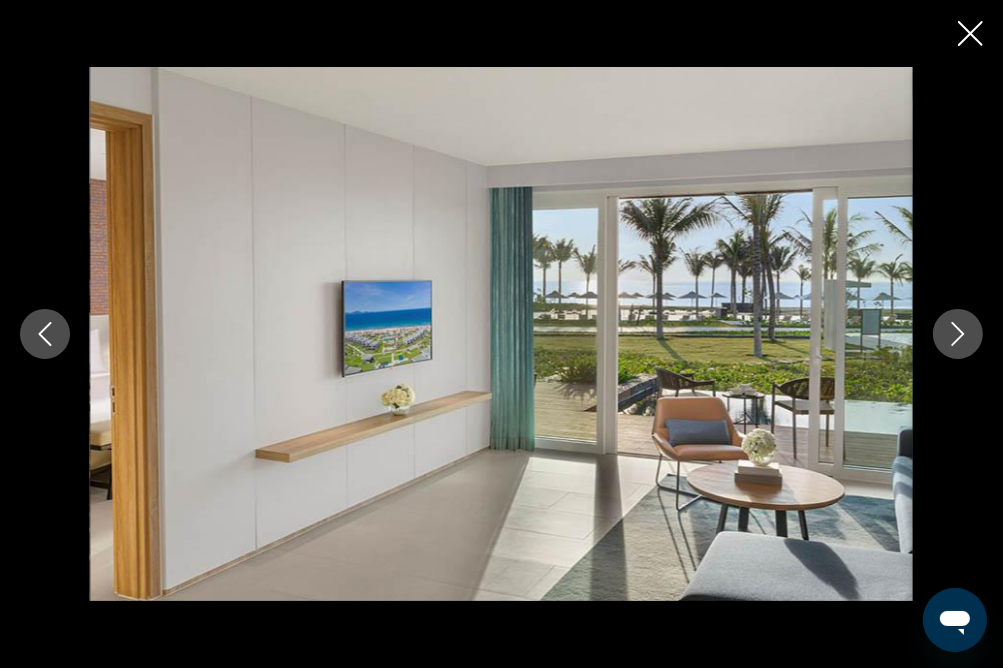click 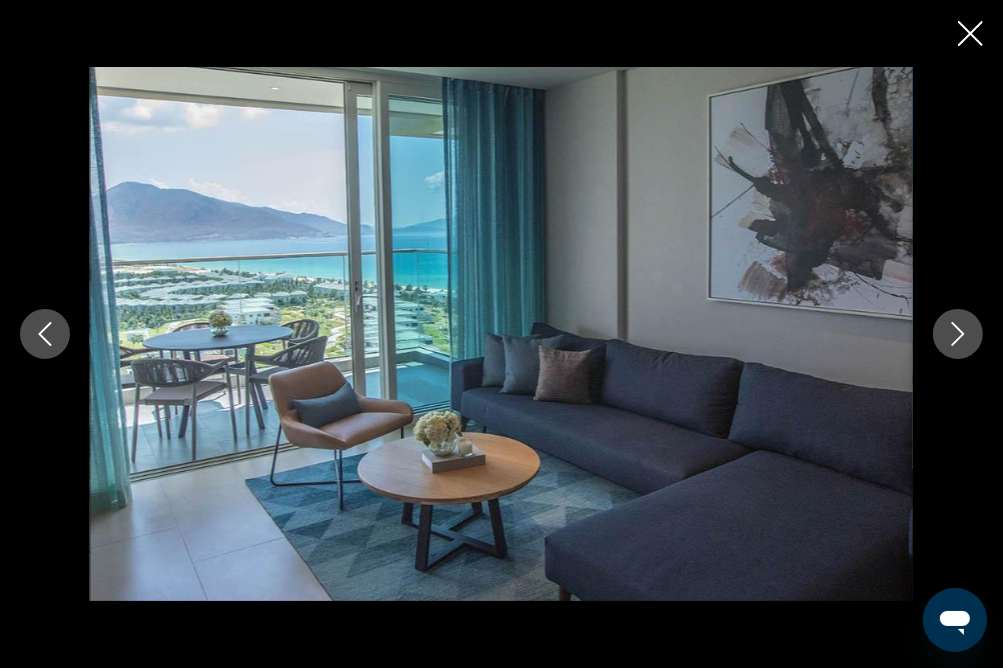 click 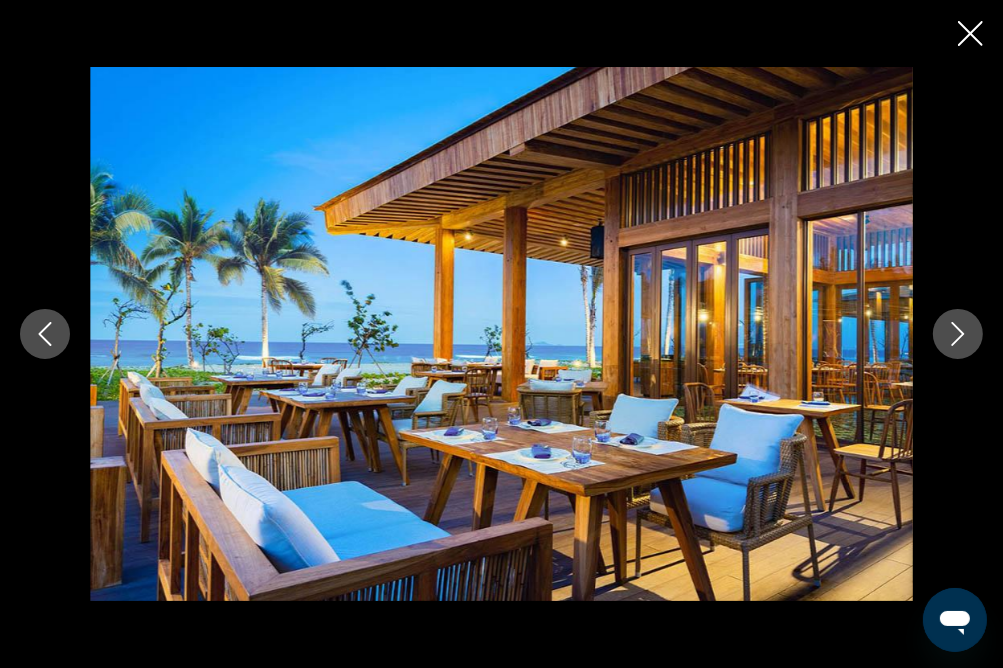 click 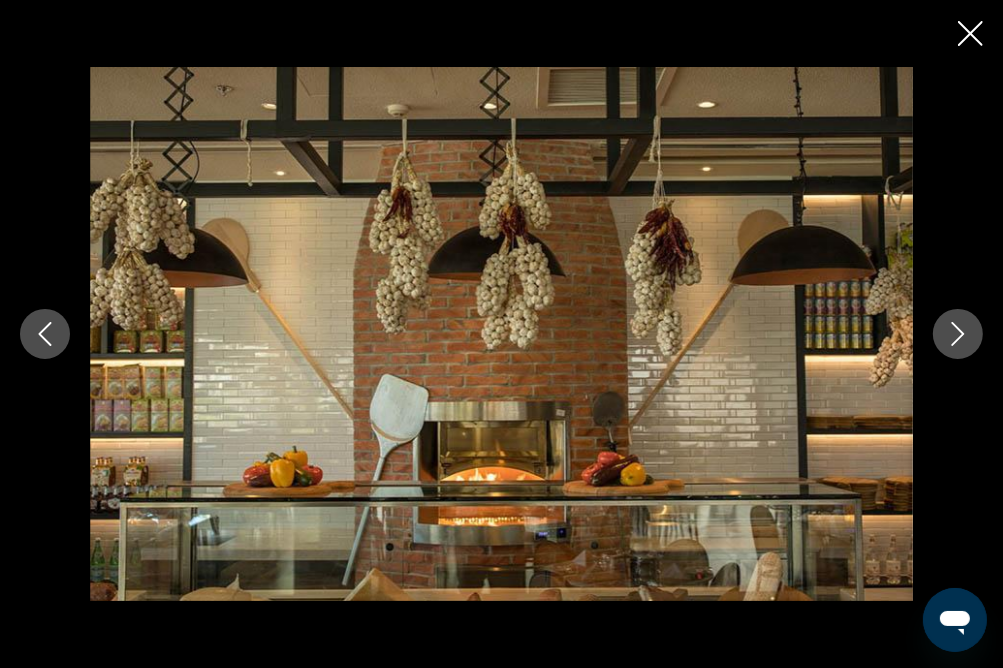 click 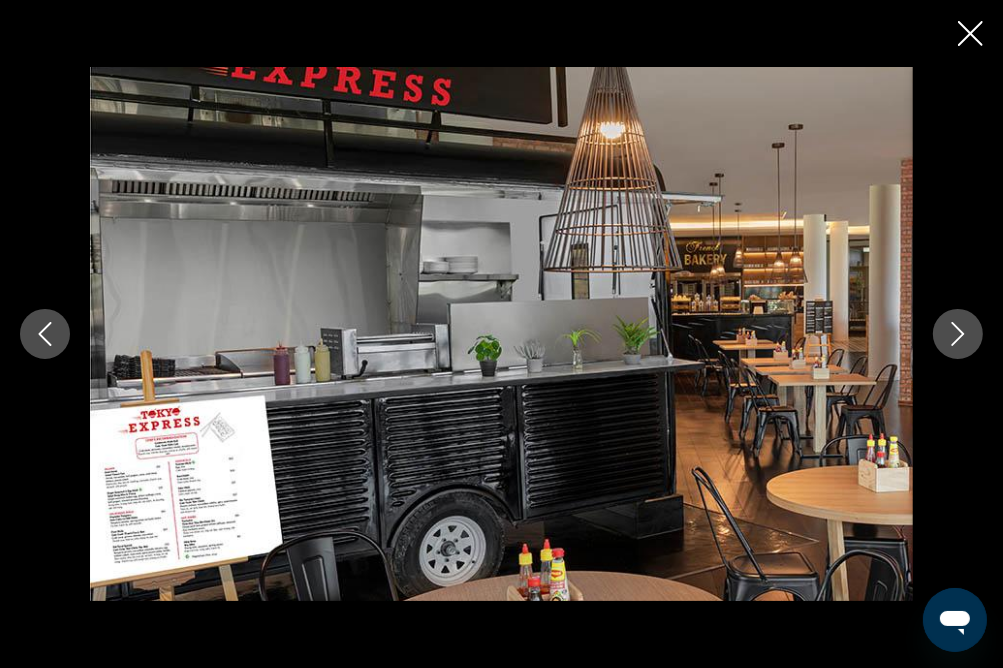 click 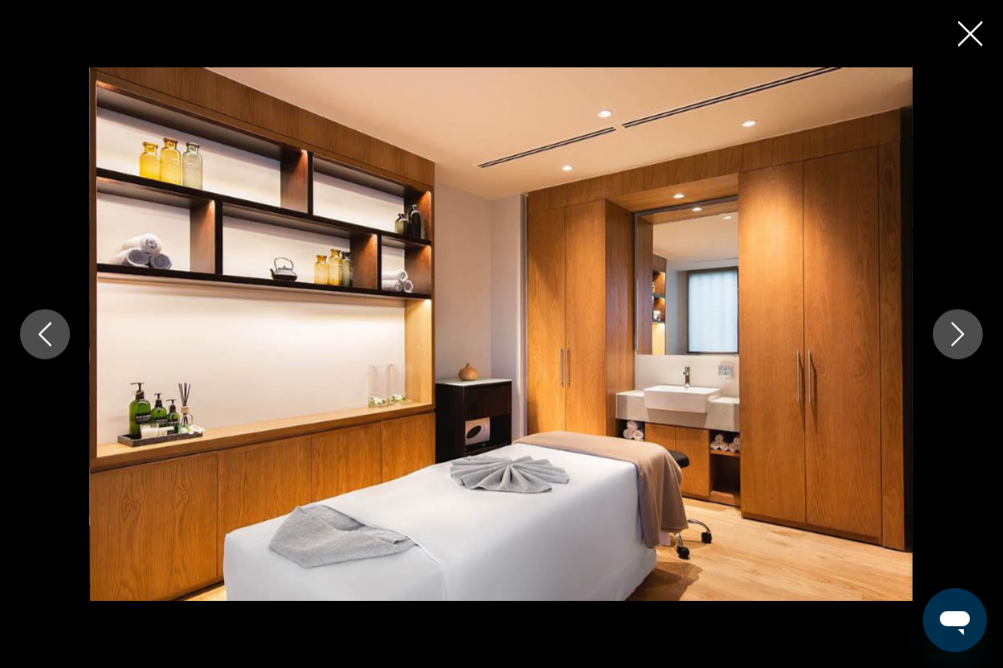 scroll, scrollTop: 1556, scrollLeft: 0, axis: vertical 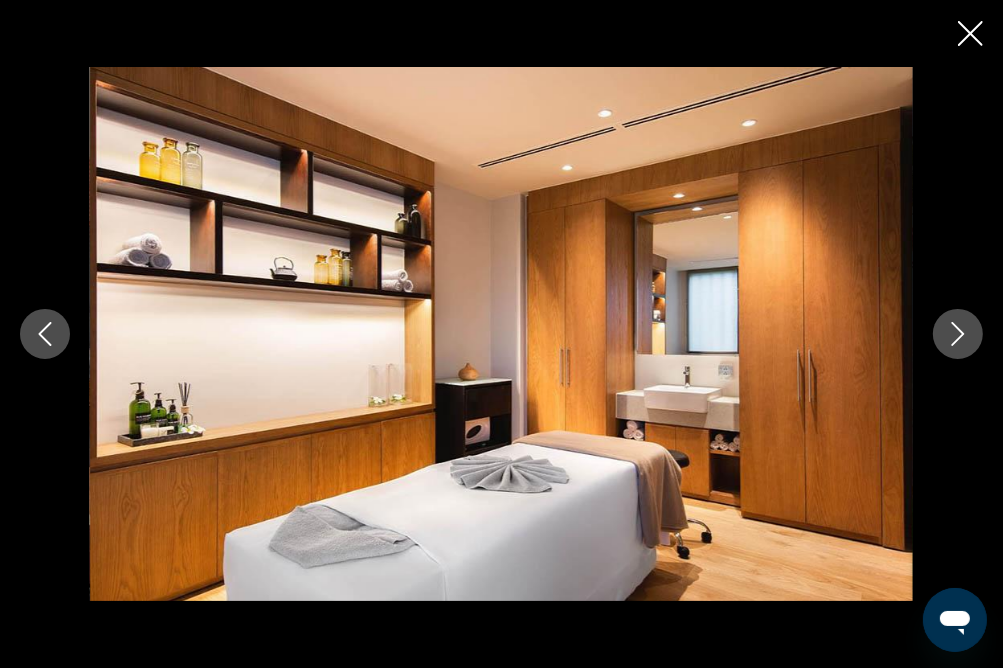 click 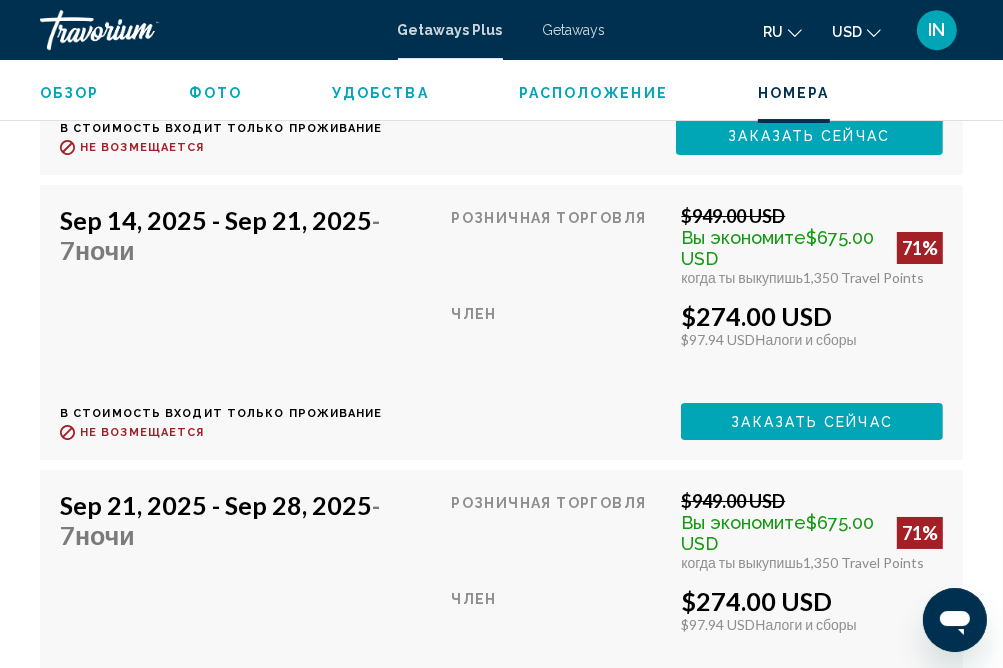 scroll, scrollTop: 4619, scrollLeft: 0, axis: vertical 